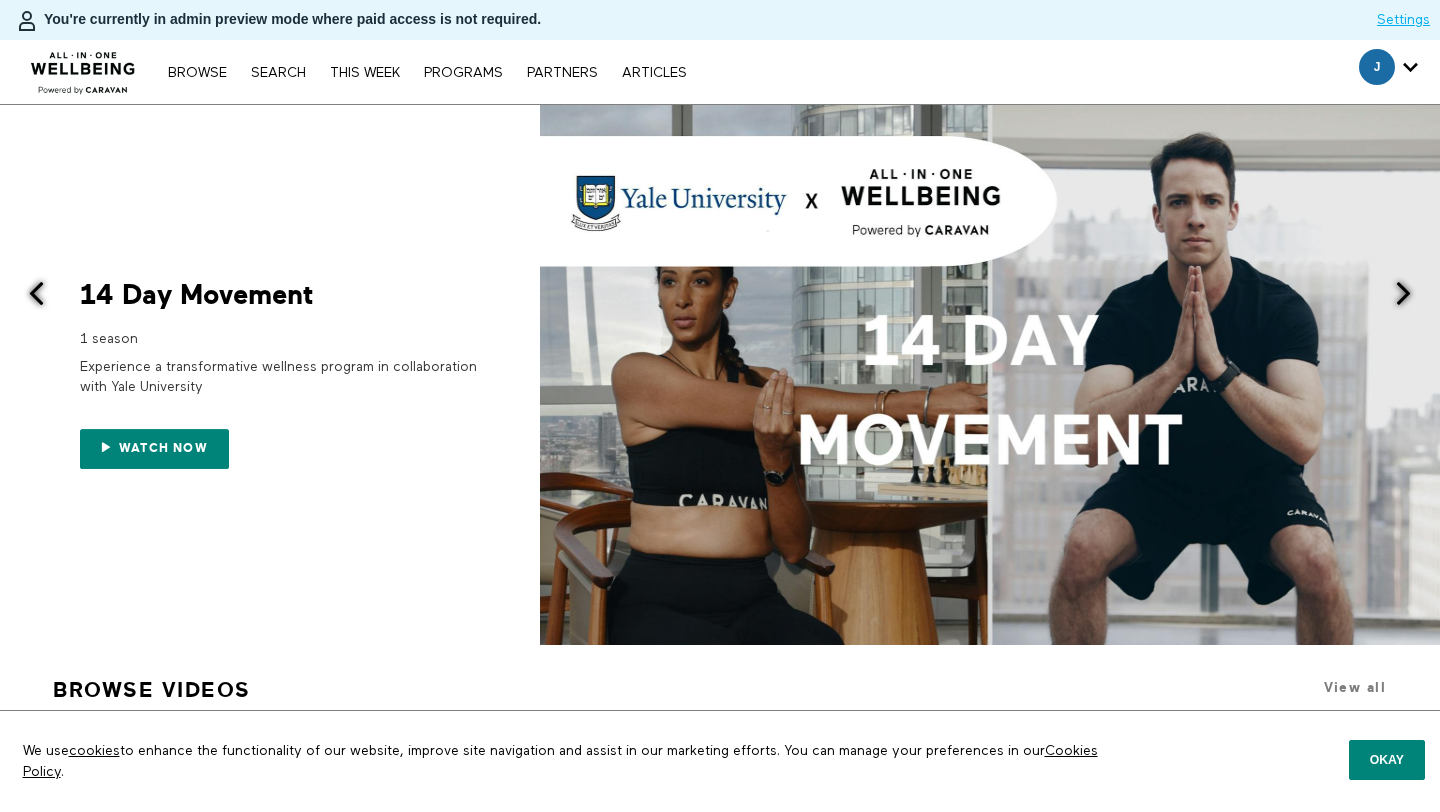 scroll, scrollTop: 0, scrollLeft: 0, axis: both 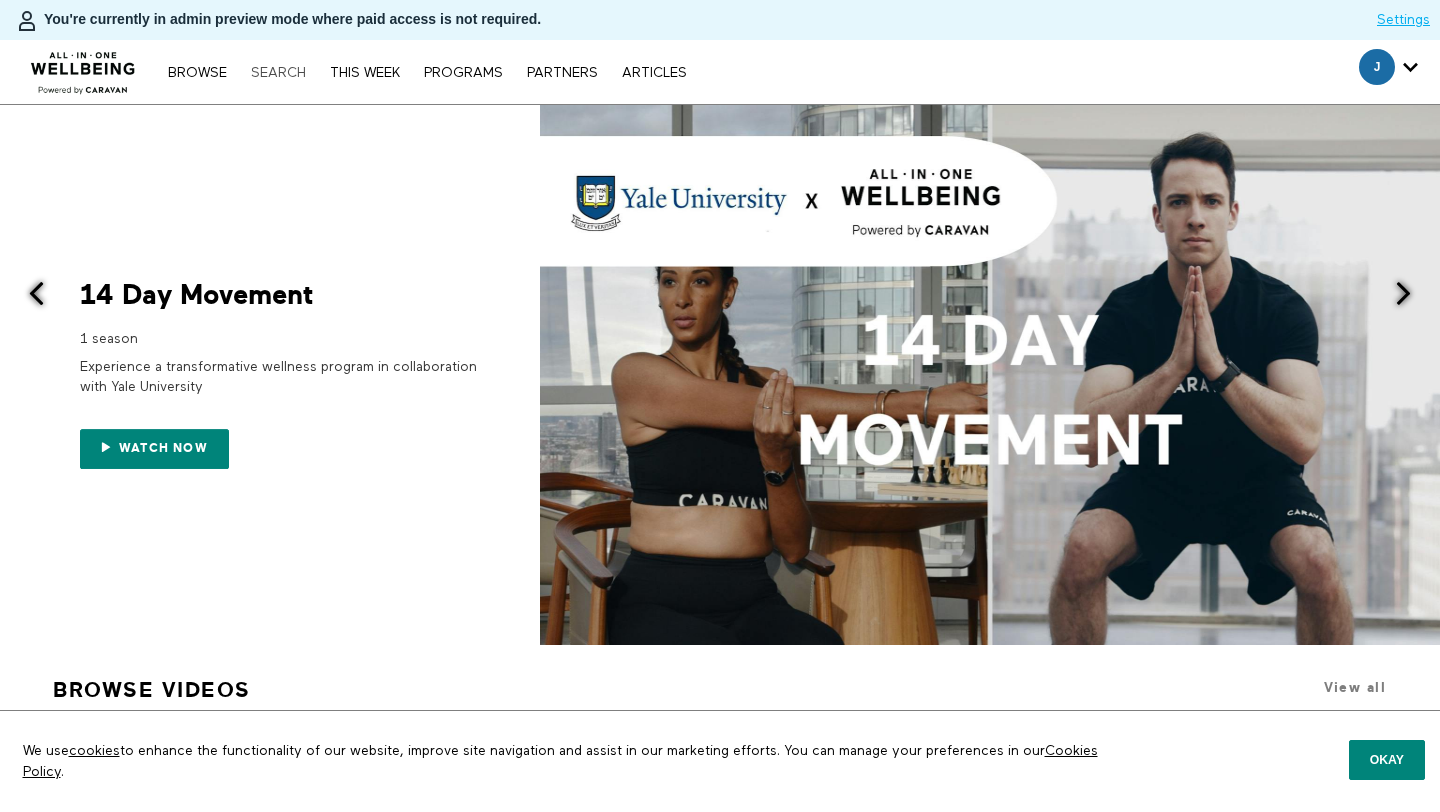 click on "Search" at bounding box center (278, 73) 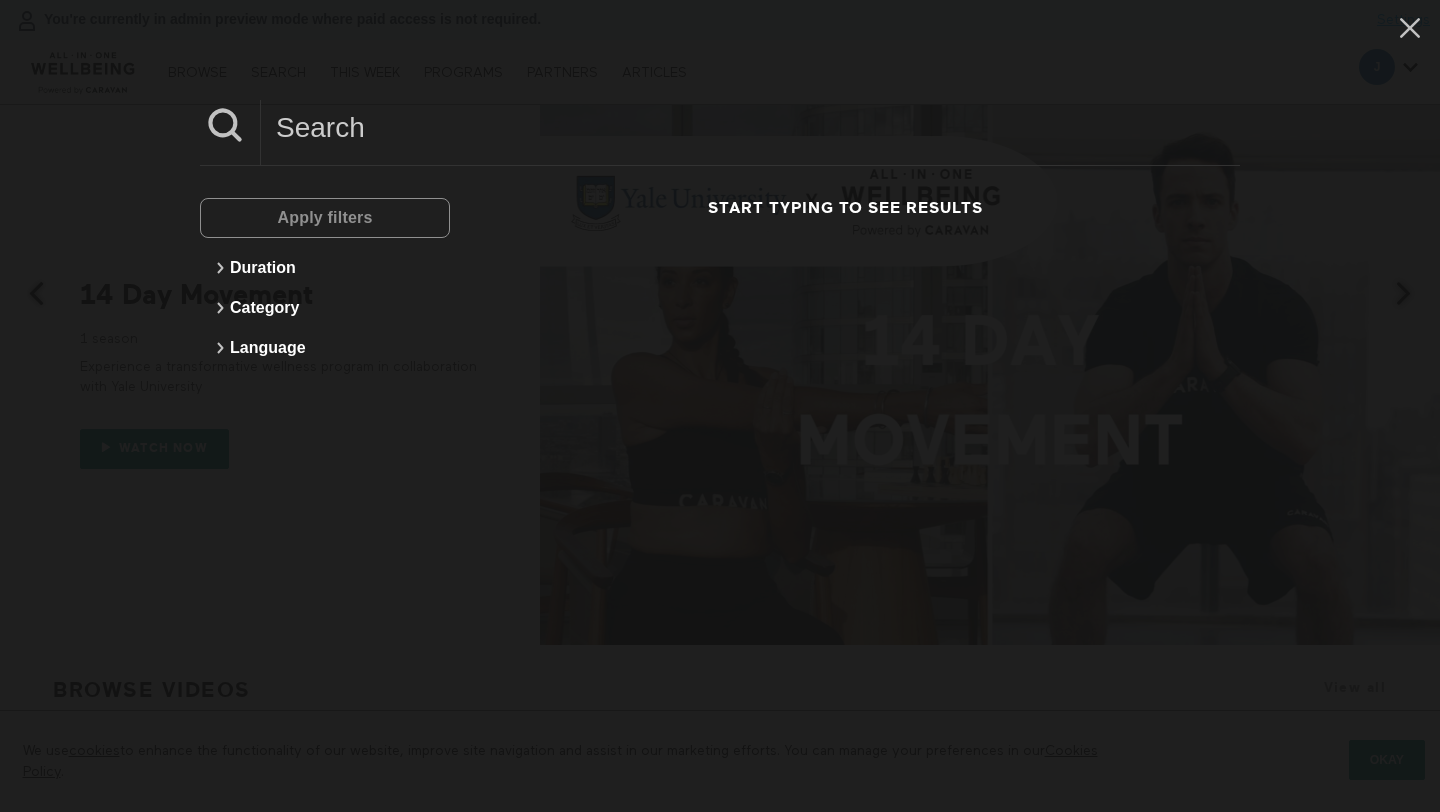 click on "Apply filters" at bounding box center [325, 218] 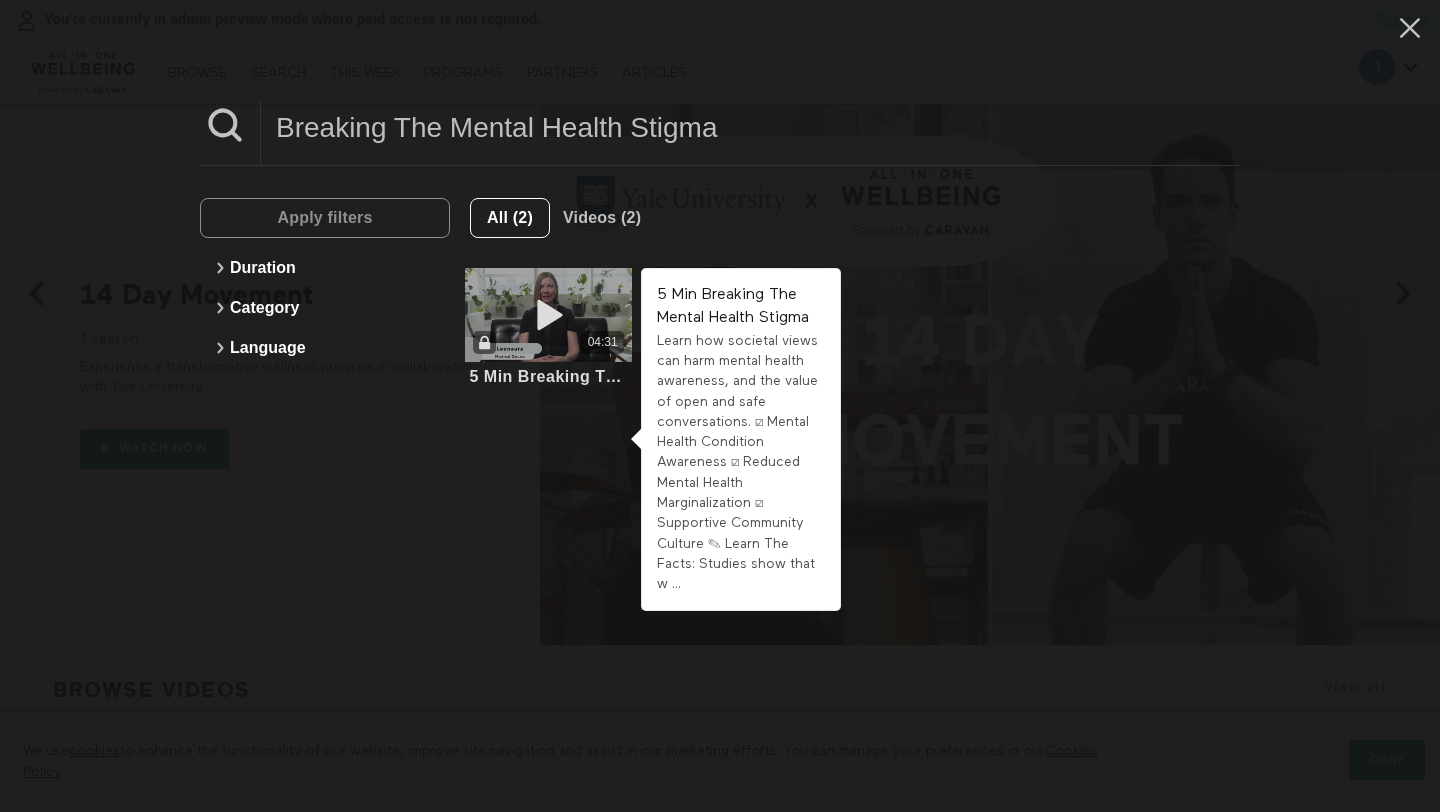 type on "Breaking The Mental Health Stigma" 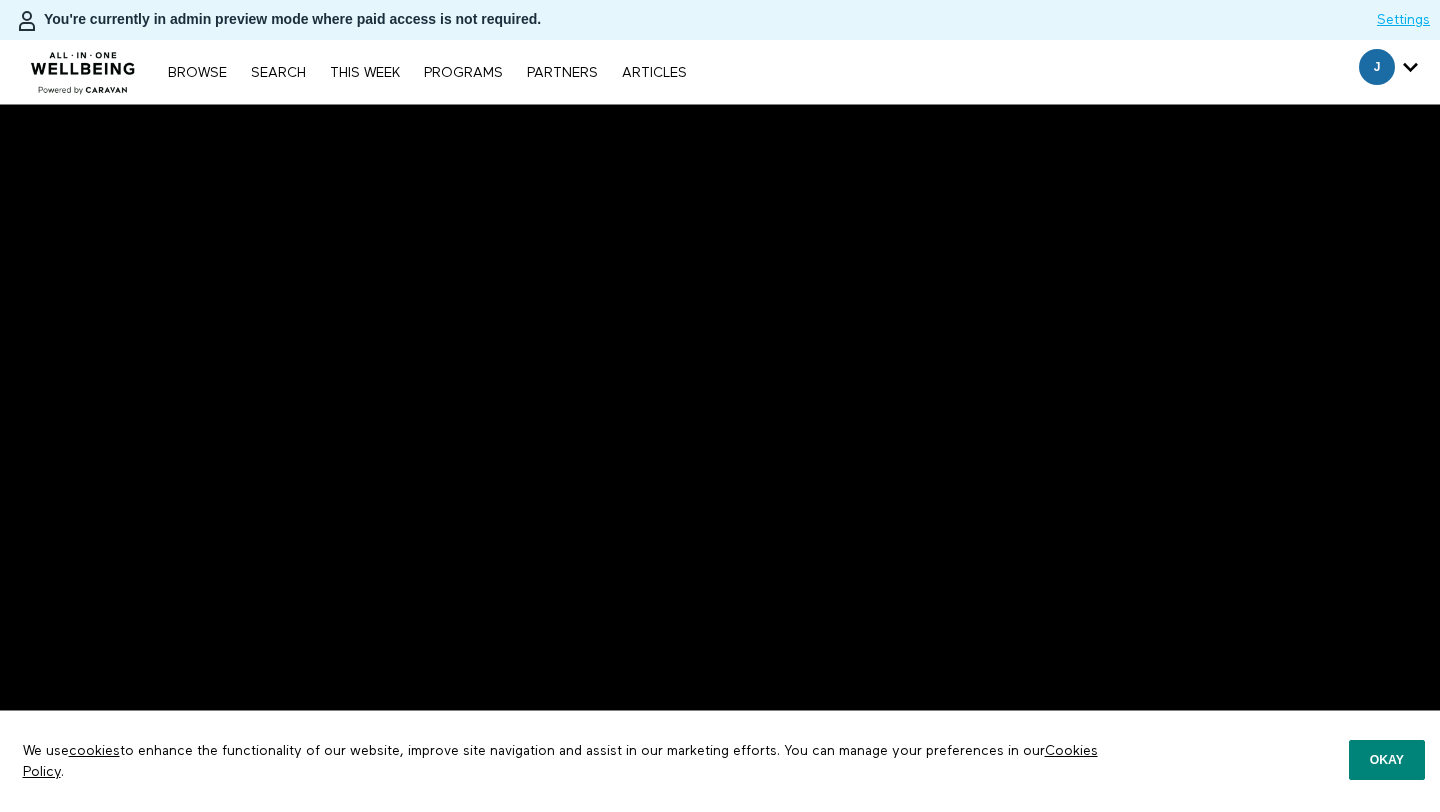 scroll, scrollTop: 0, scrollLeft: 0, axis: both 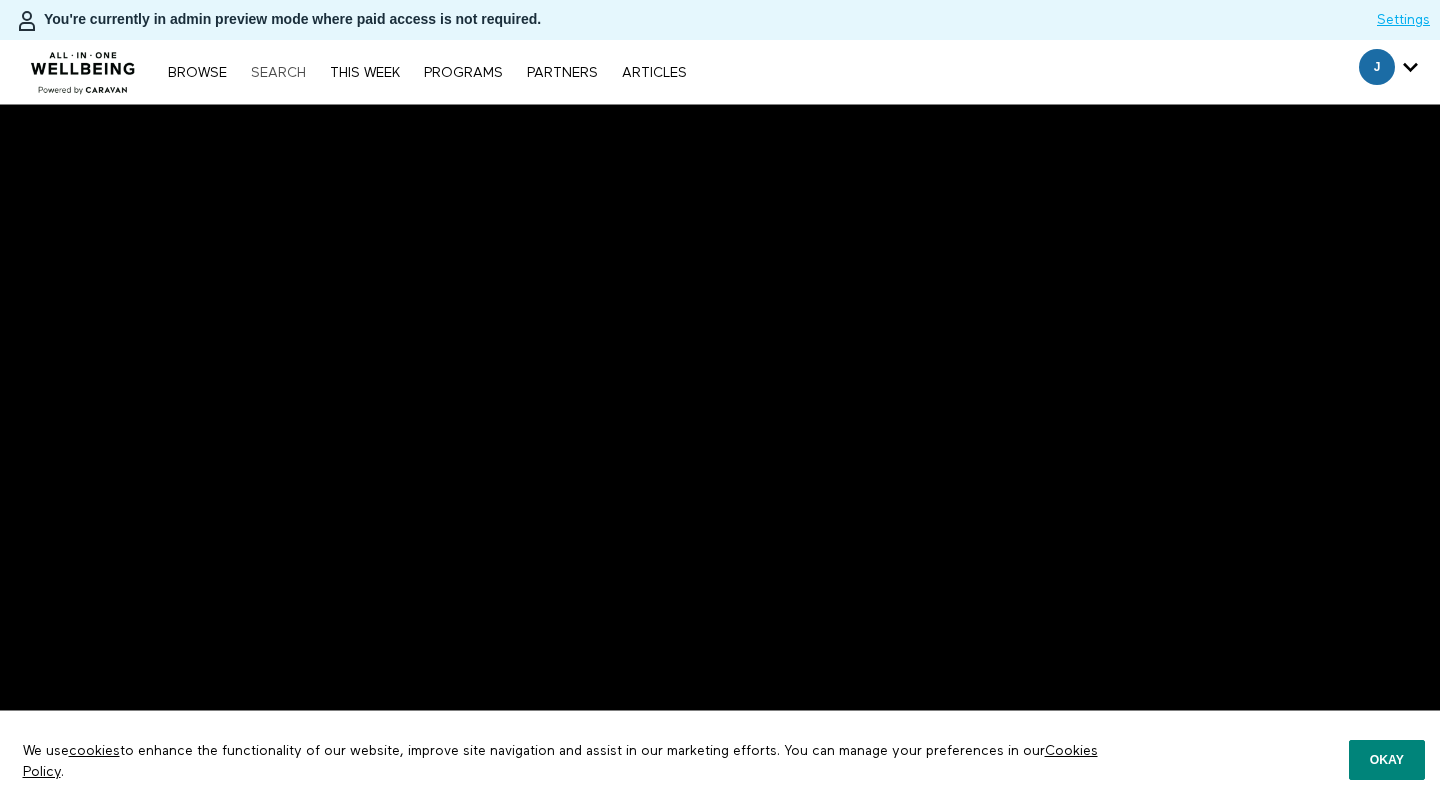 click on "Search" at bounding box center (278, 73) 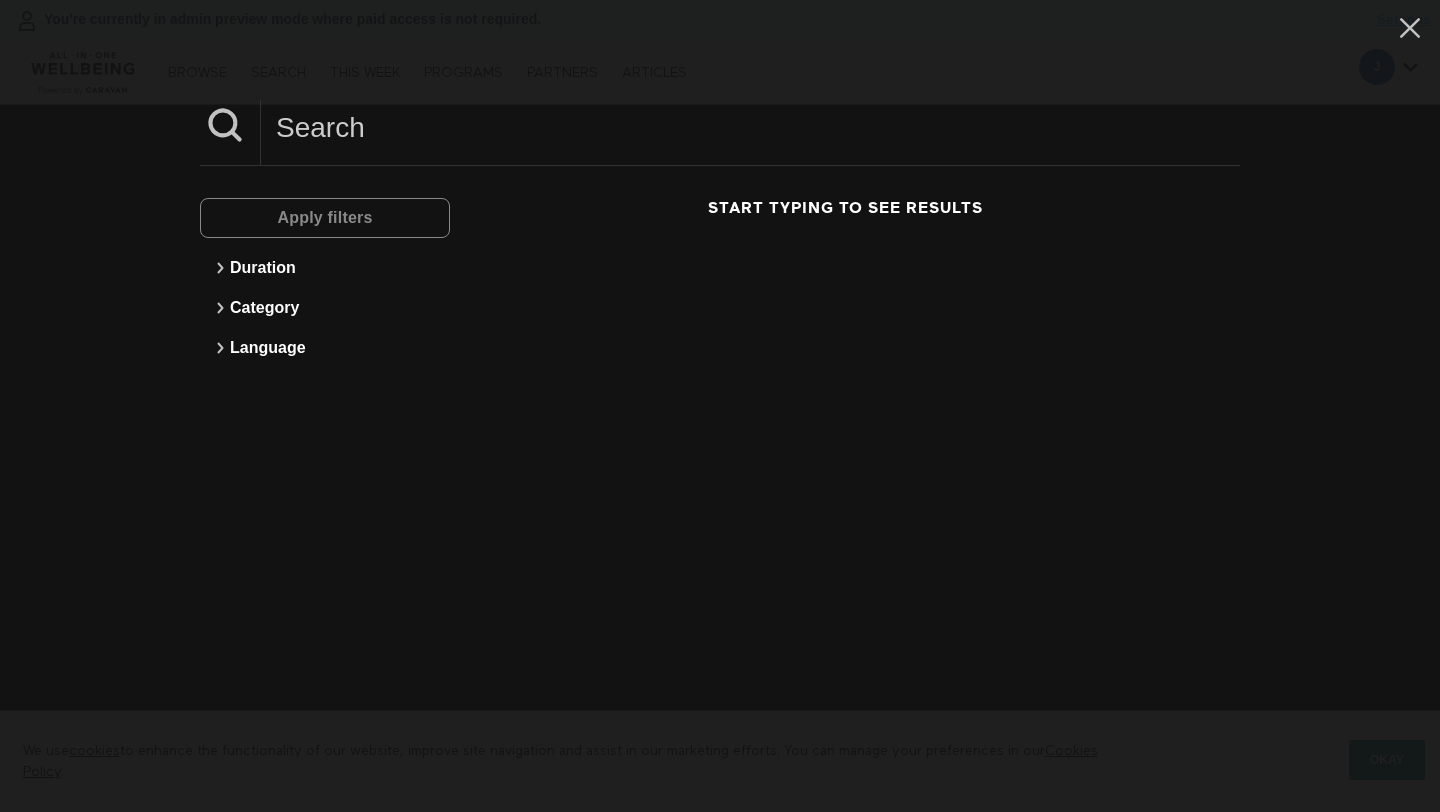 click at bounding box center (750, 127) 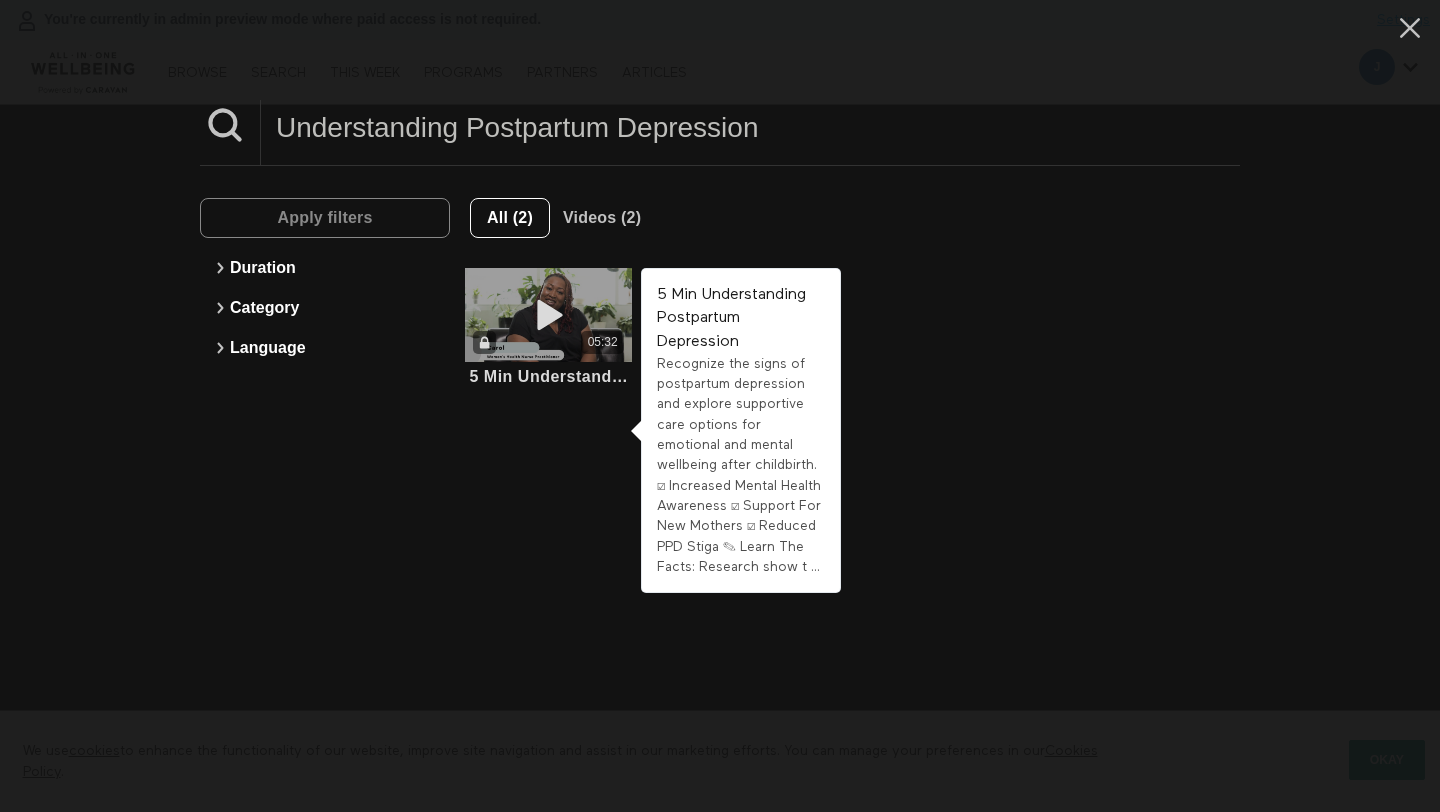 type on "Understanding Postpartum Depression" 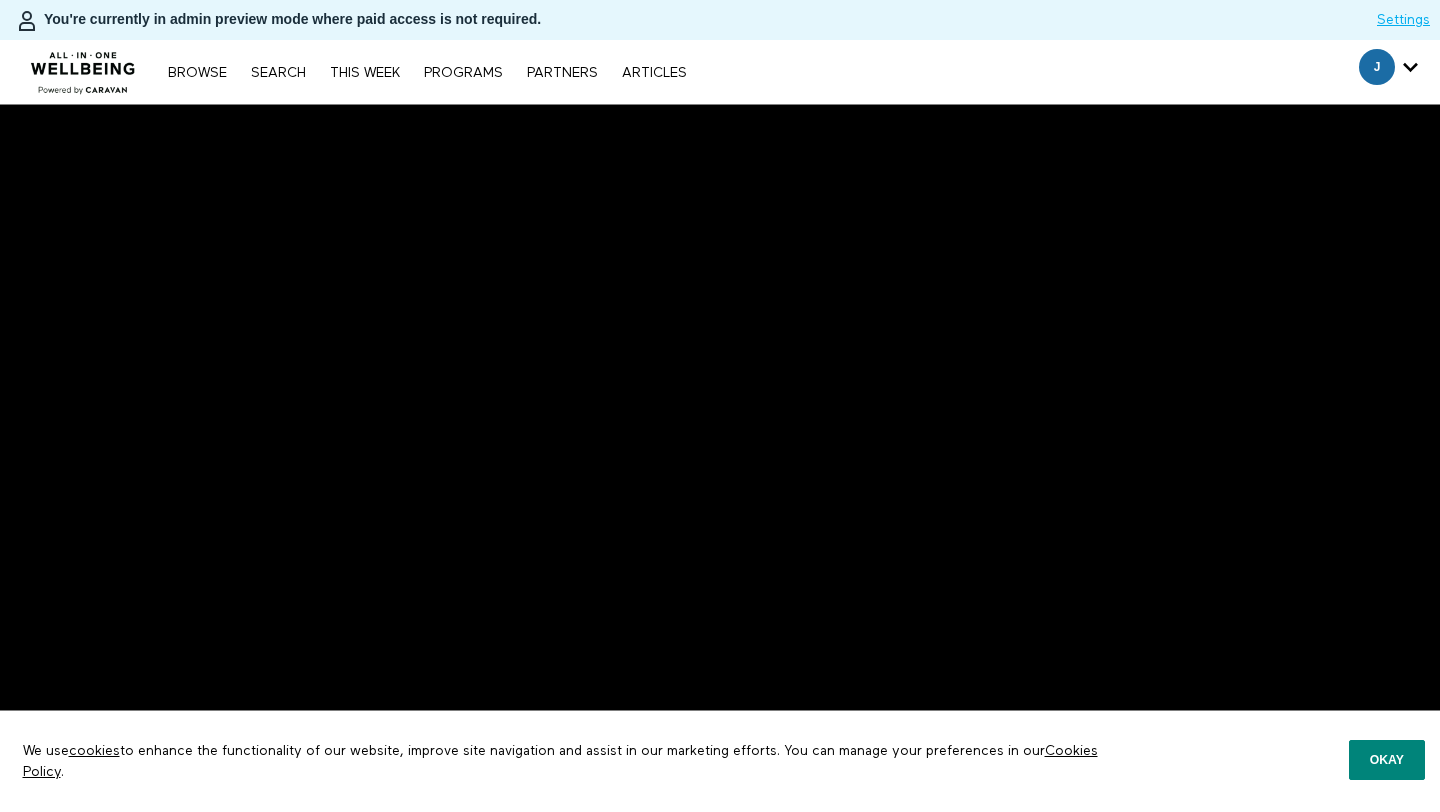 scroll, scrollTop: 0, scrollLeft: 0, axis: both 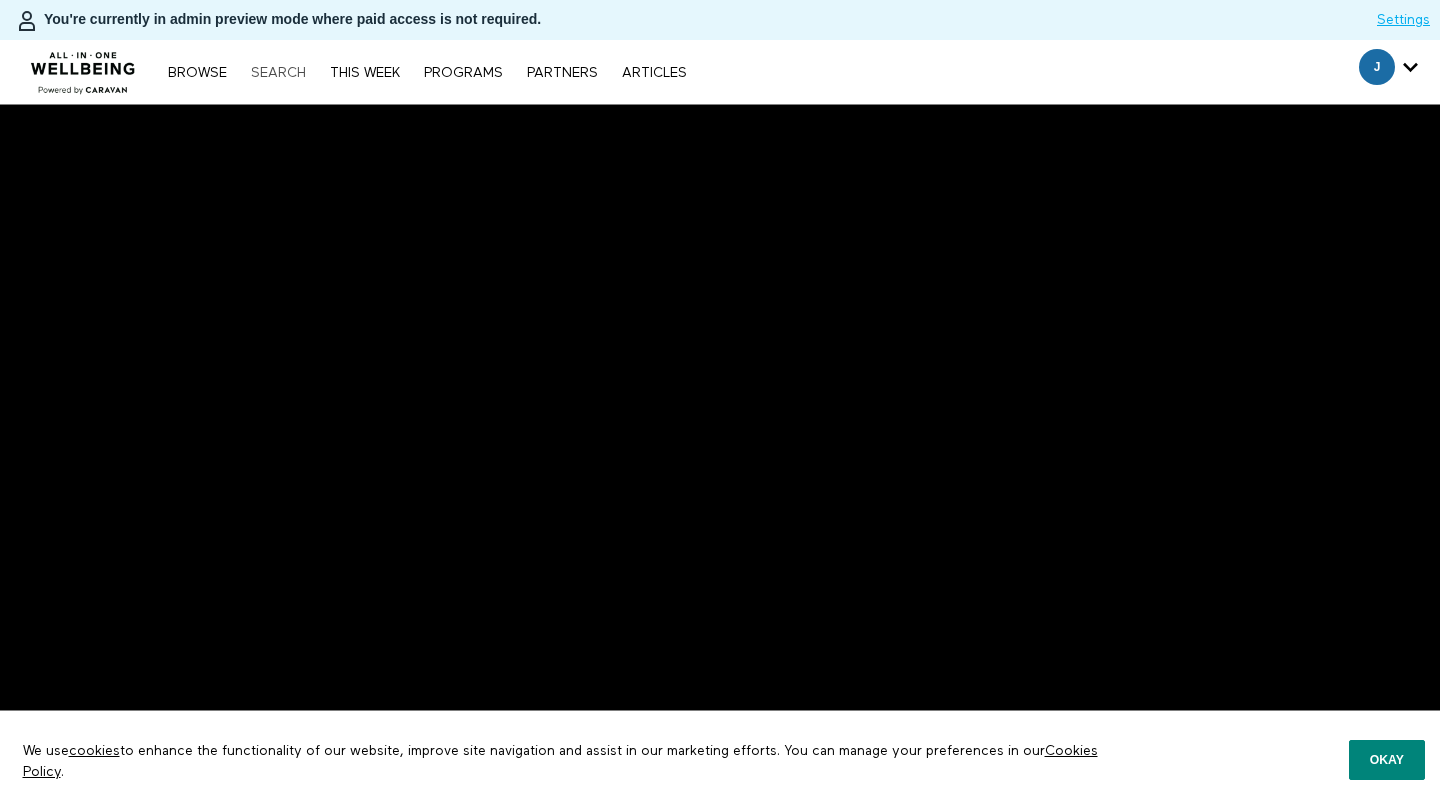 click on "Search" at bounding box center (278, 73) 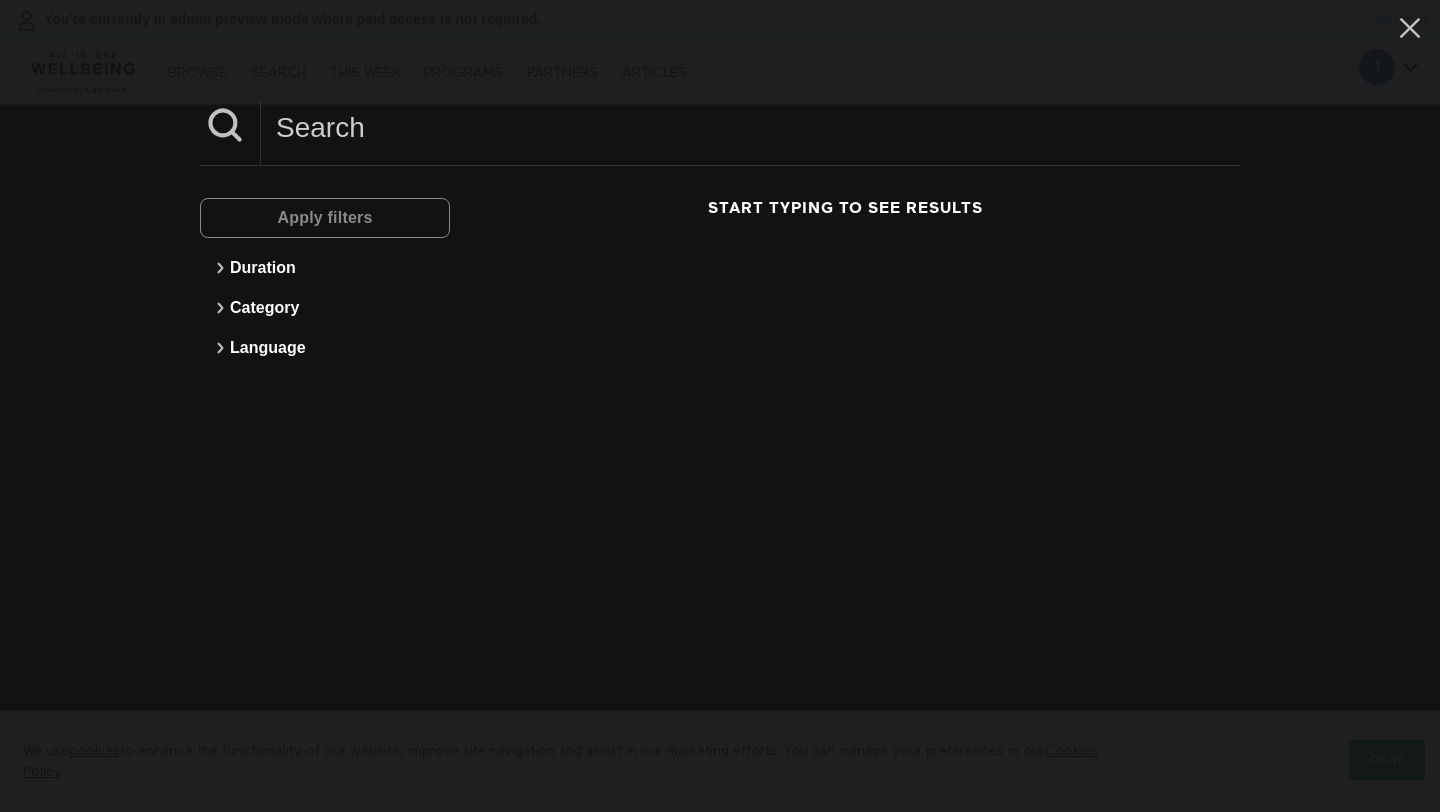 click at bounding box center [750, 127] 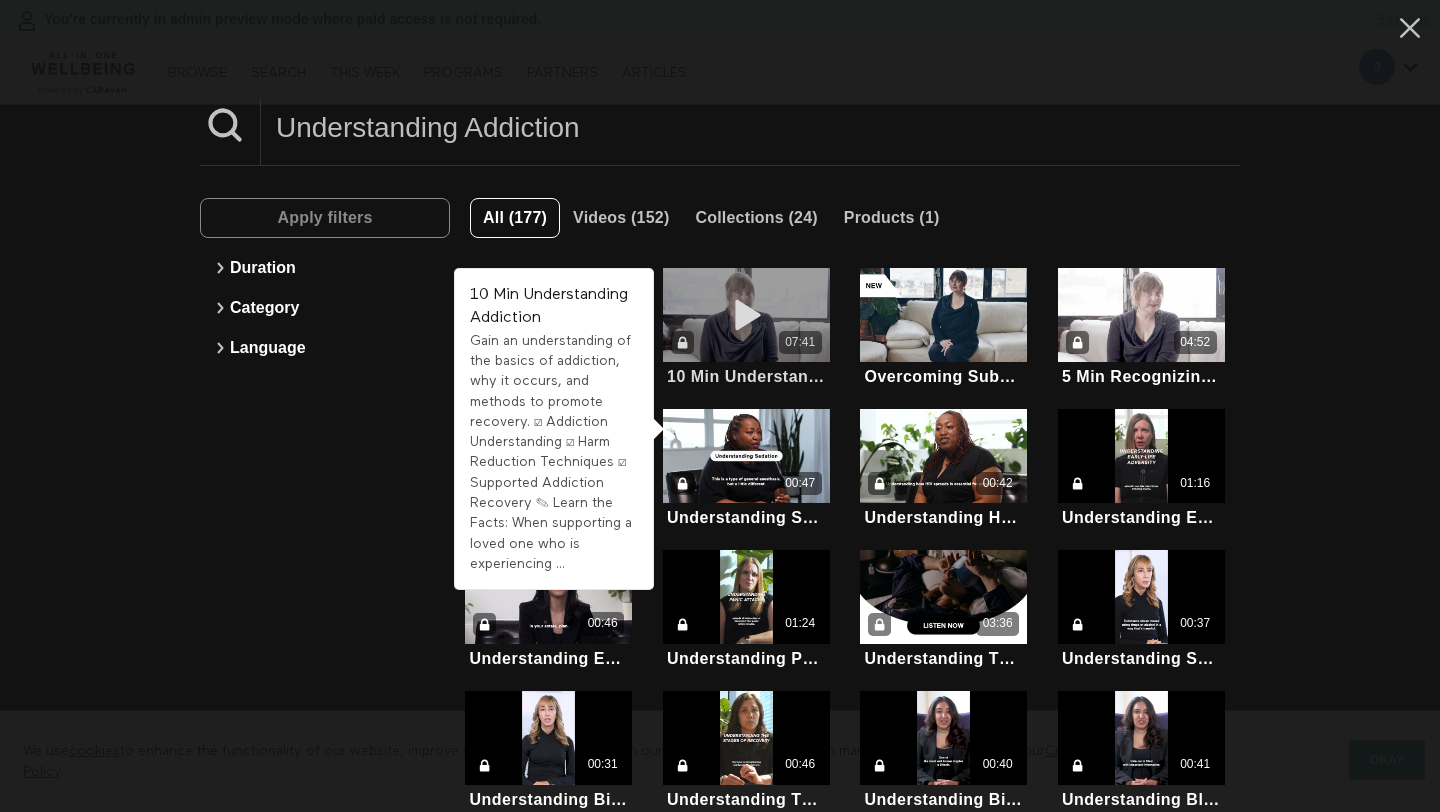 type on "Understanding Addiction" 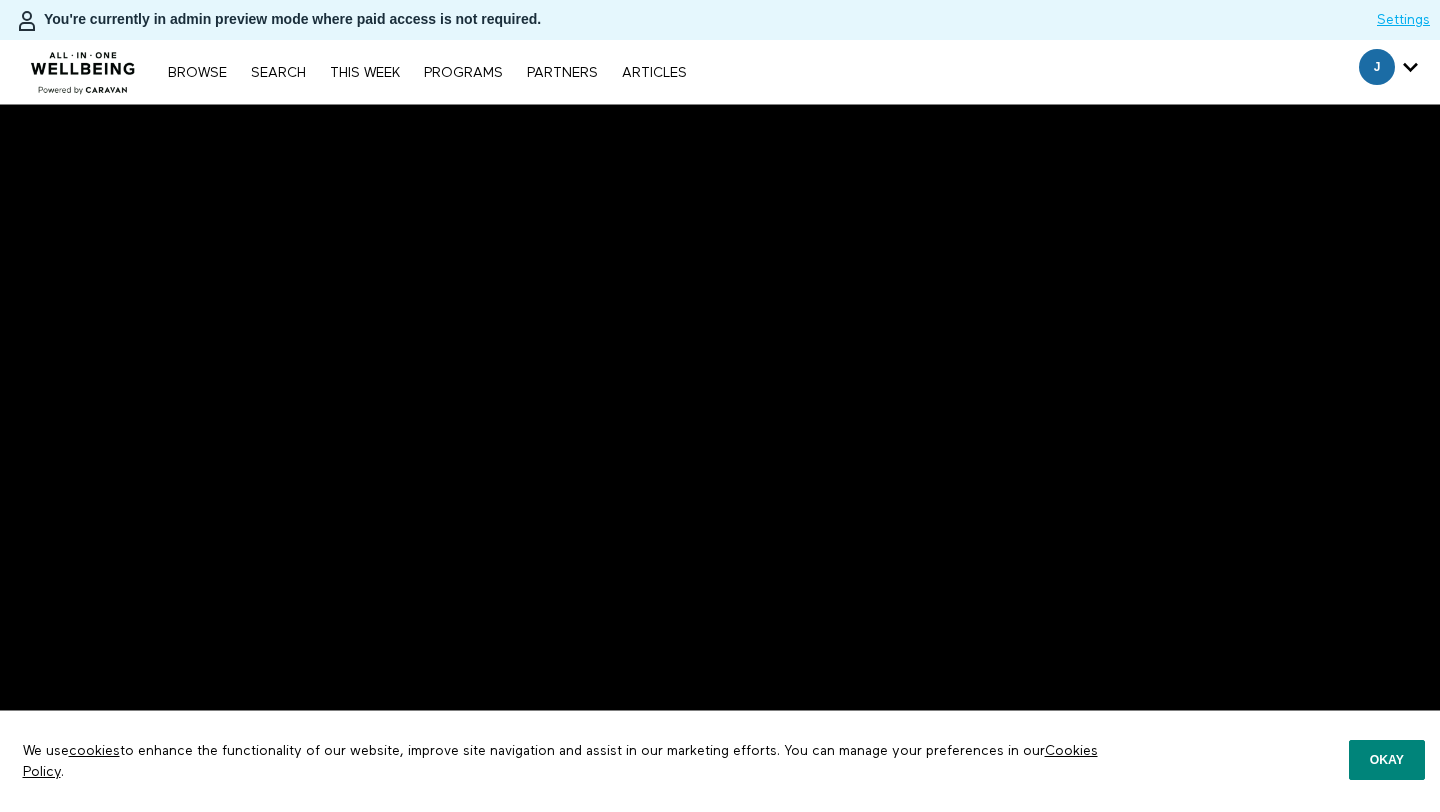 scroll, scrollTop: 0, scrollLeft: 0, axis: both 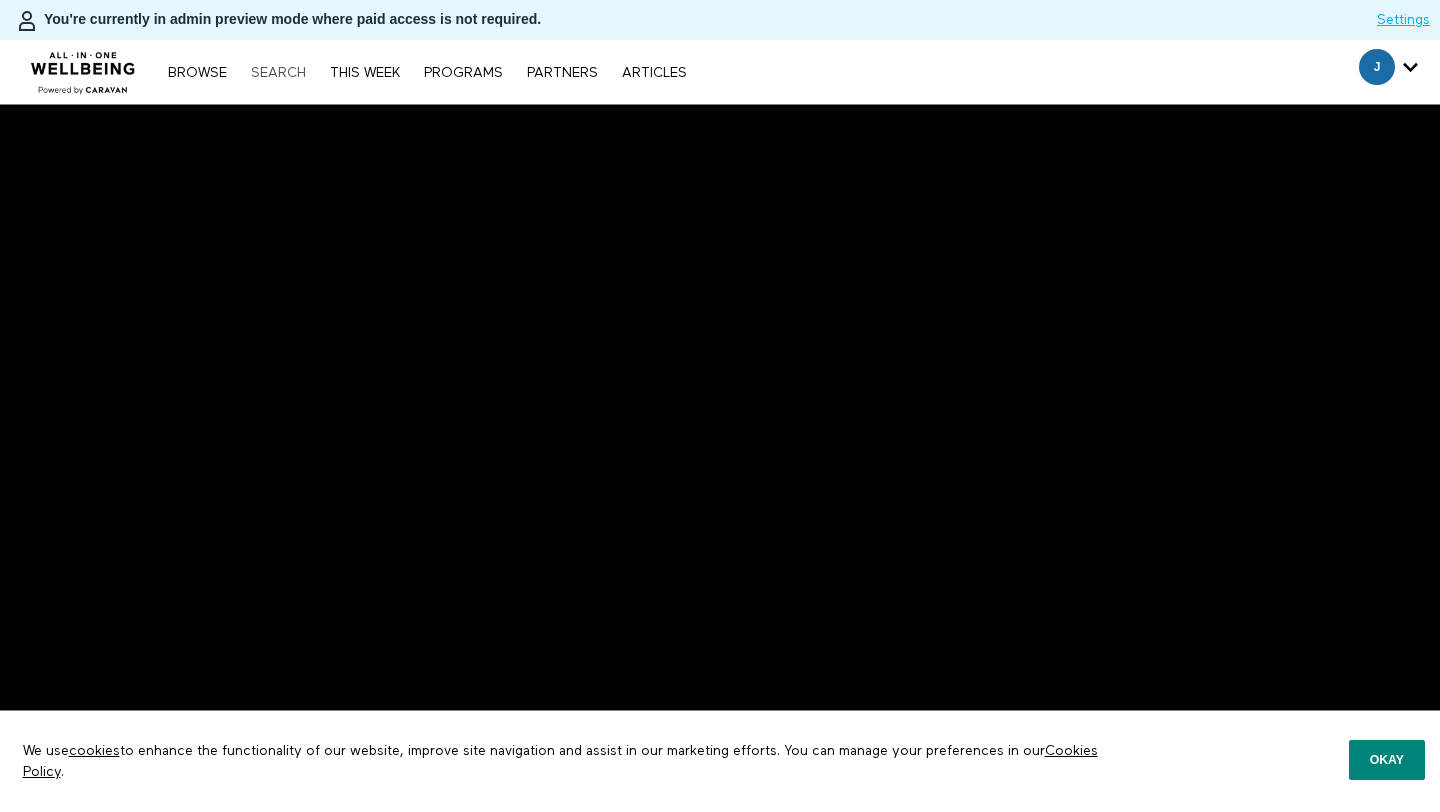 click on "Search" at bounding box center [278, 73] 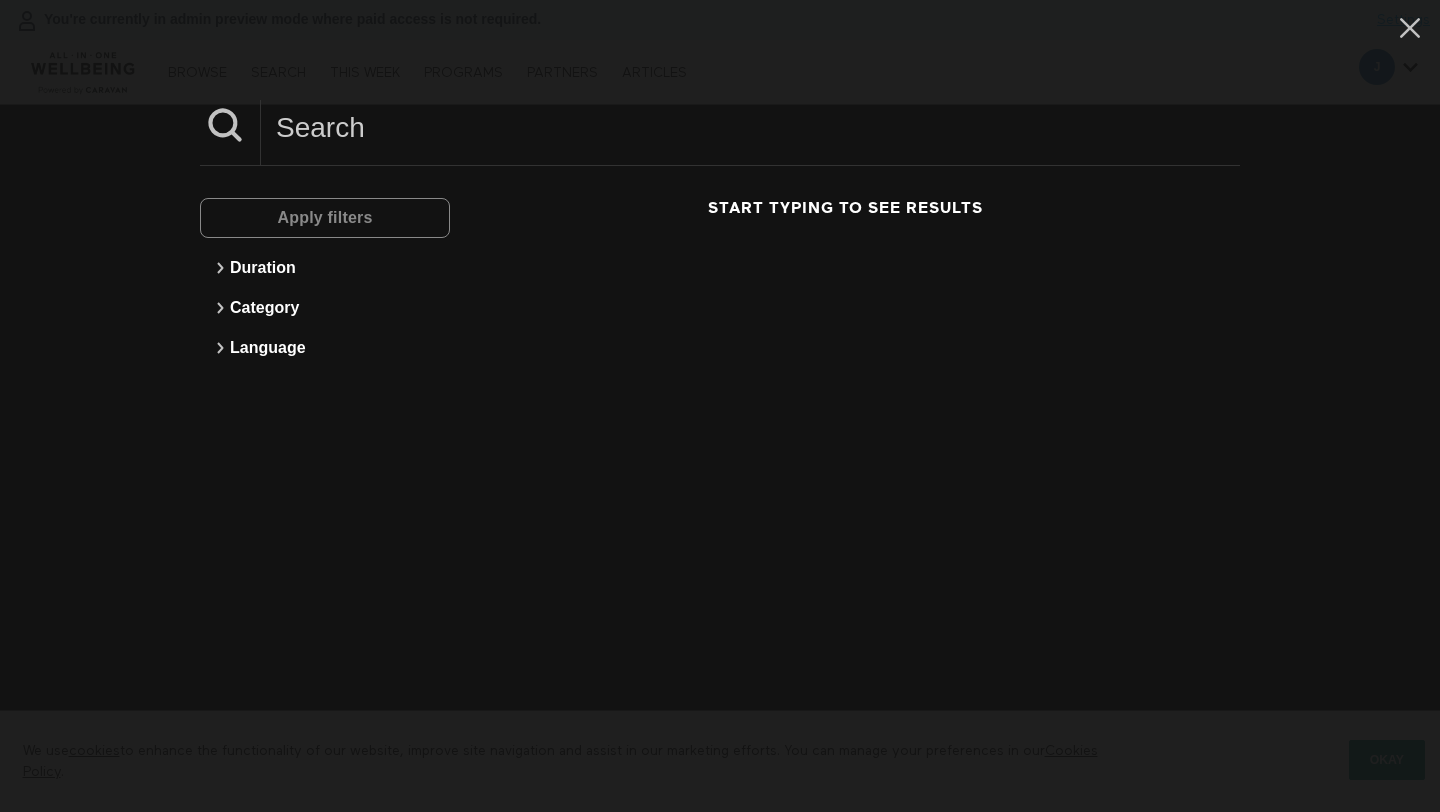 click at bounding box center [750, 127] 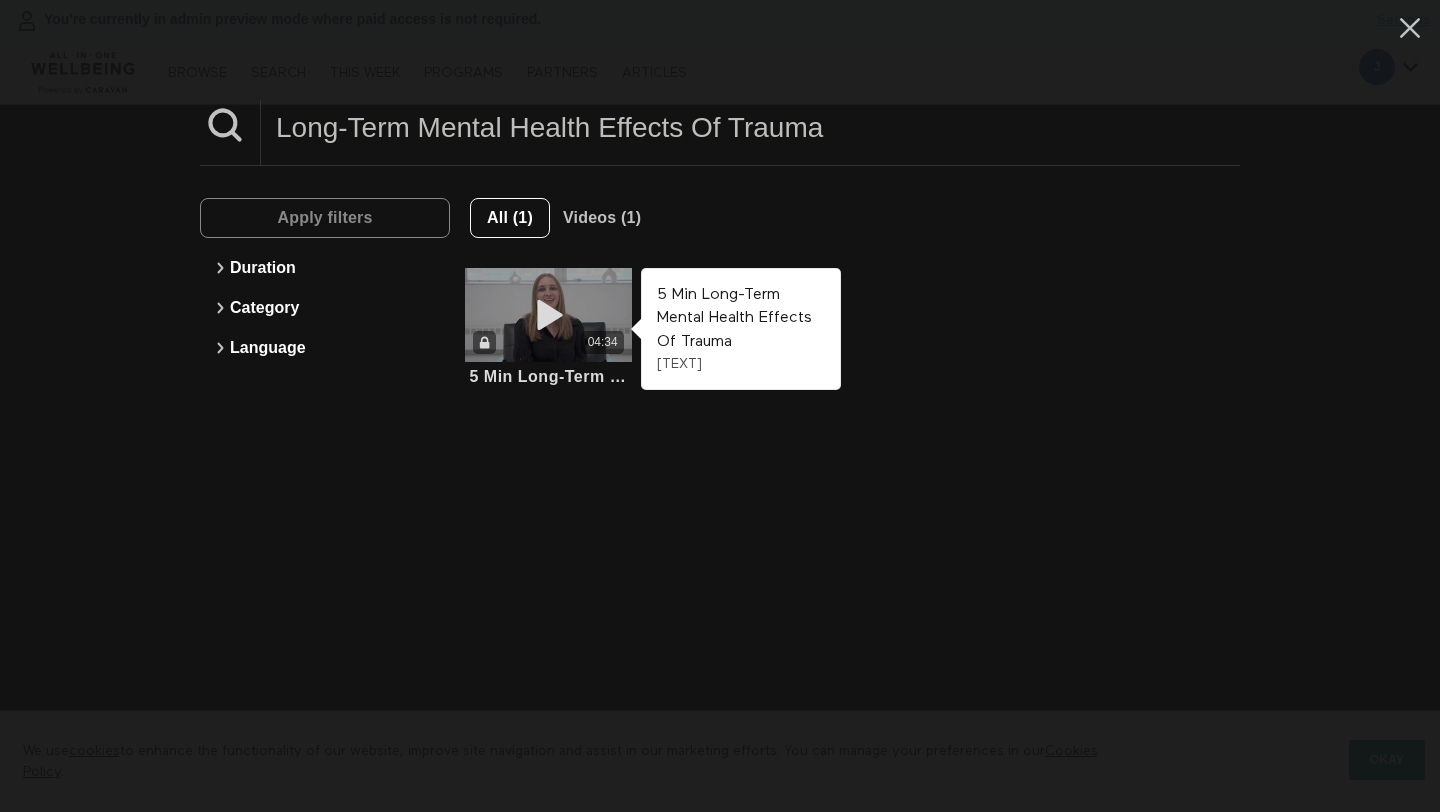 type on "Long-Term Mental Health Effects Of Trauma" 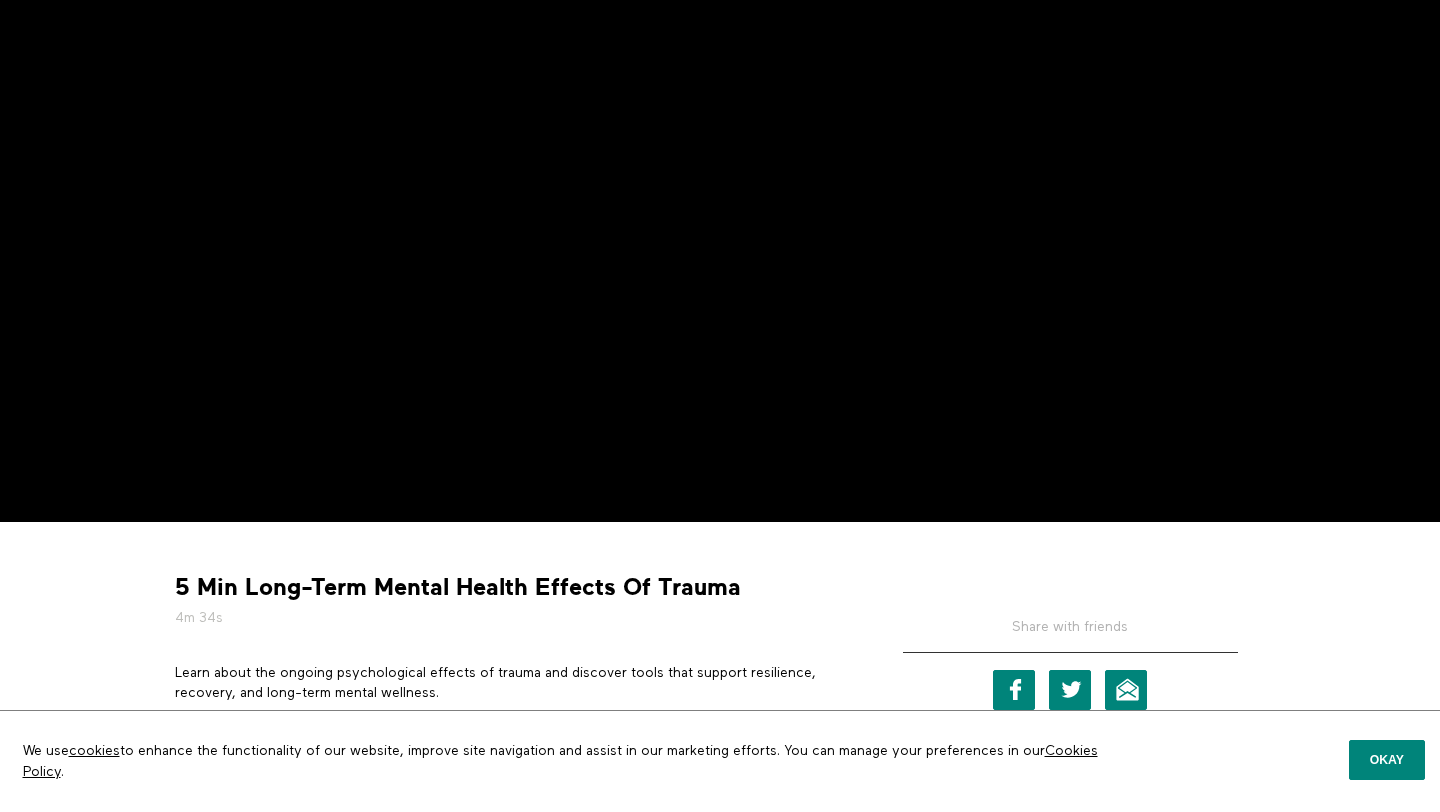 scroll, scrollTop: 0, scrollLeft: 0, axis: both 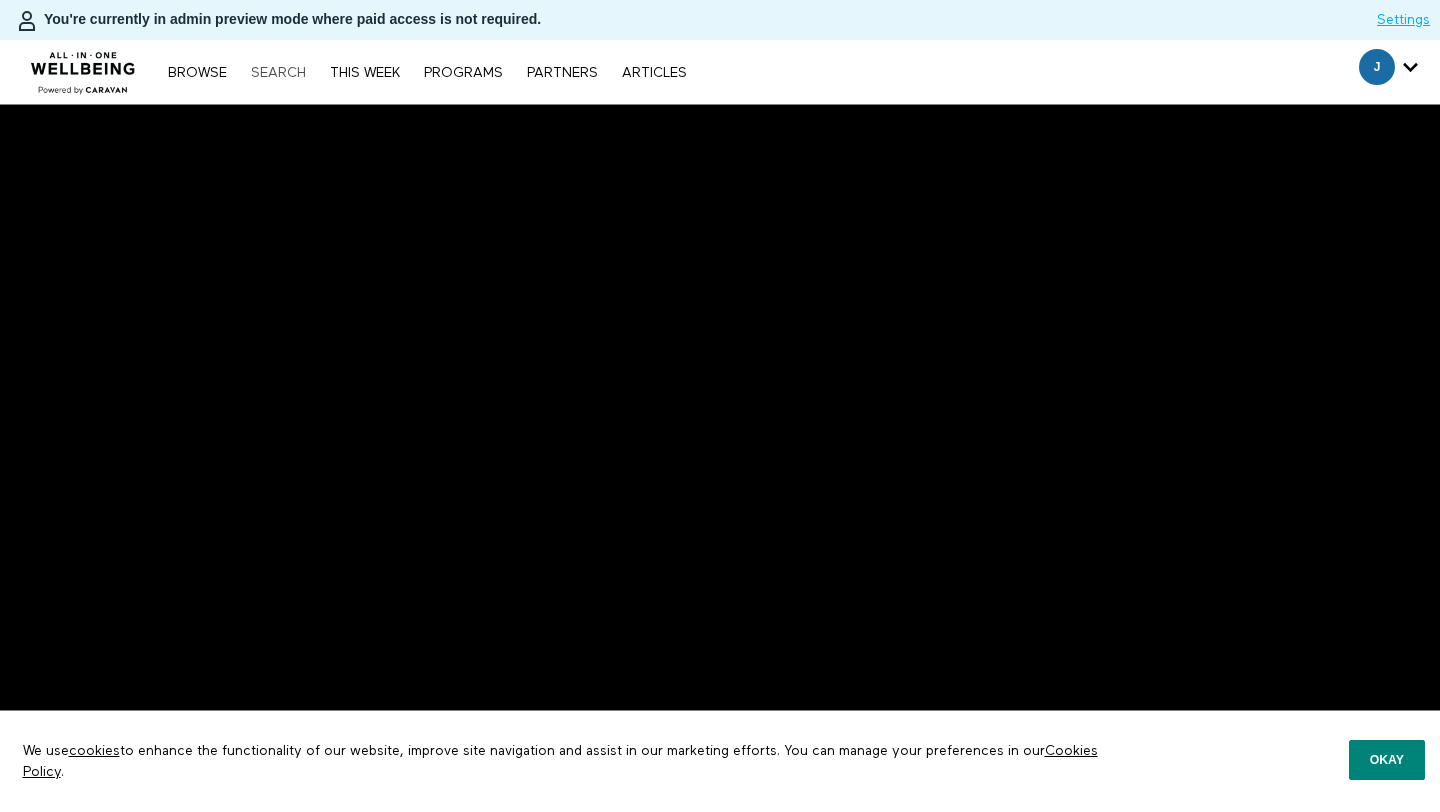 click on "Search" at bounding box center (278, 73) 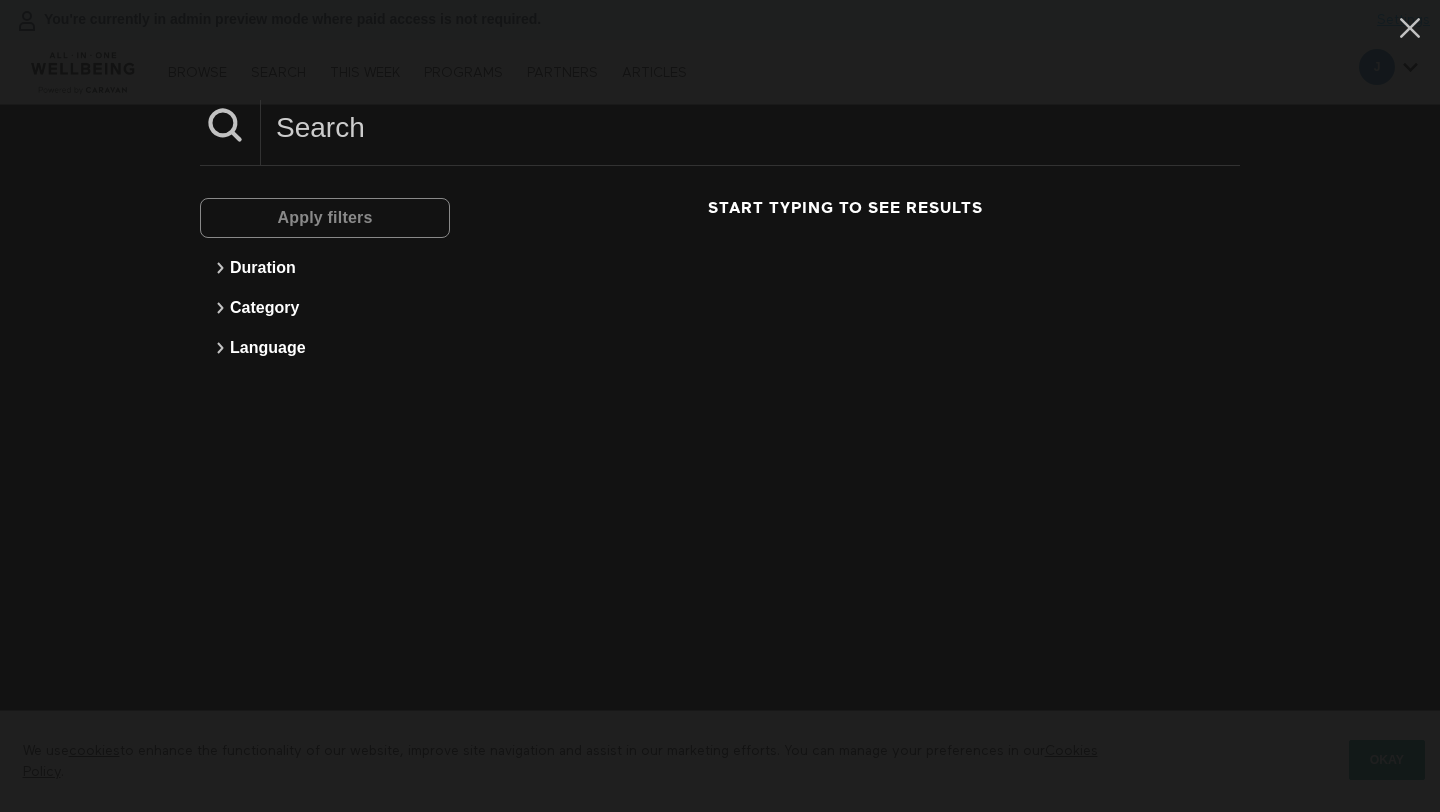 click at bounding box center [750, 127] 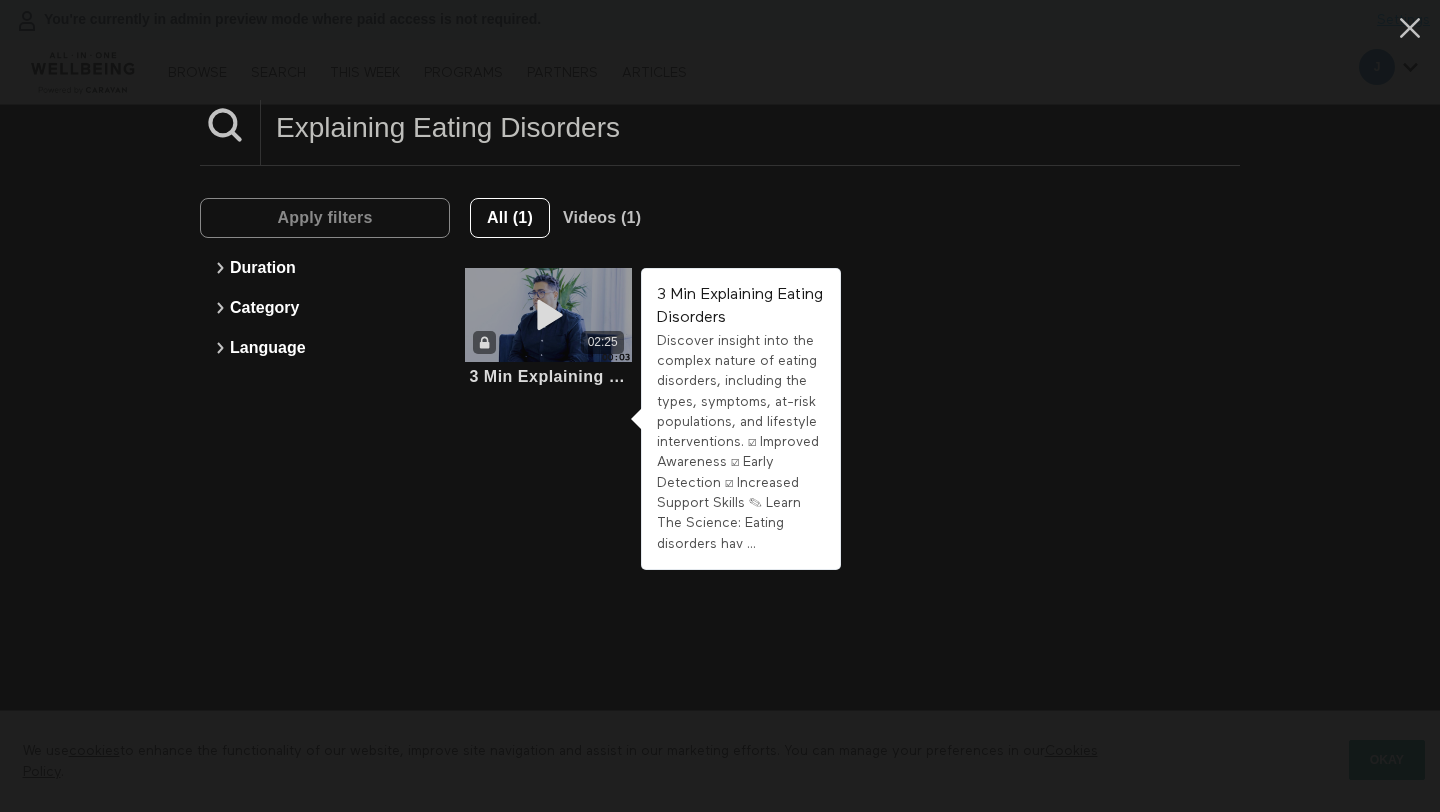 type on "Explaining Eating Disorders" 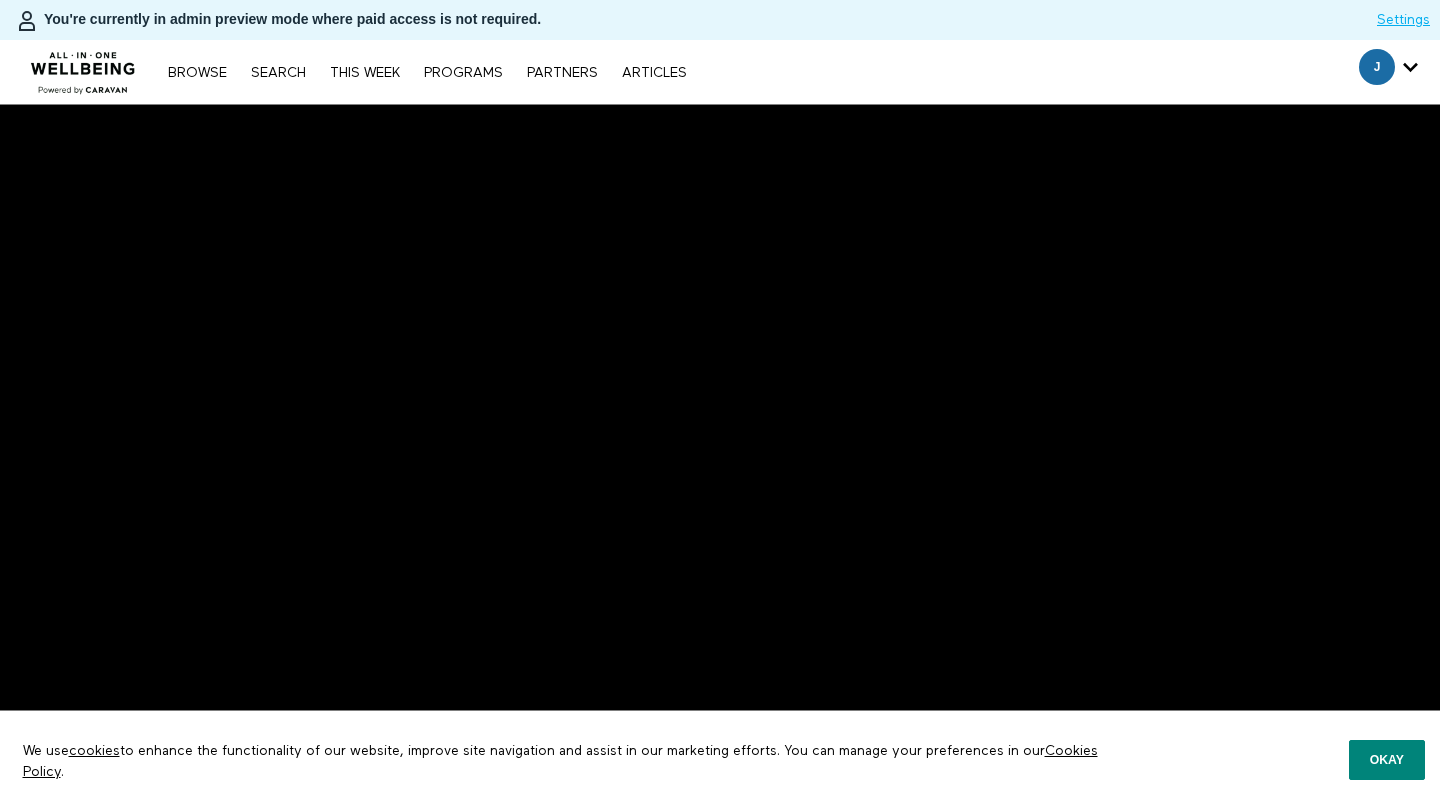 scroll, scrollTop: 0, scrollLeft: 0, axis: both 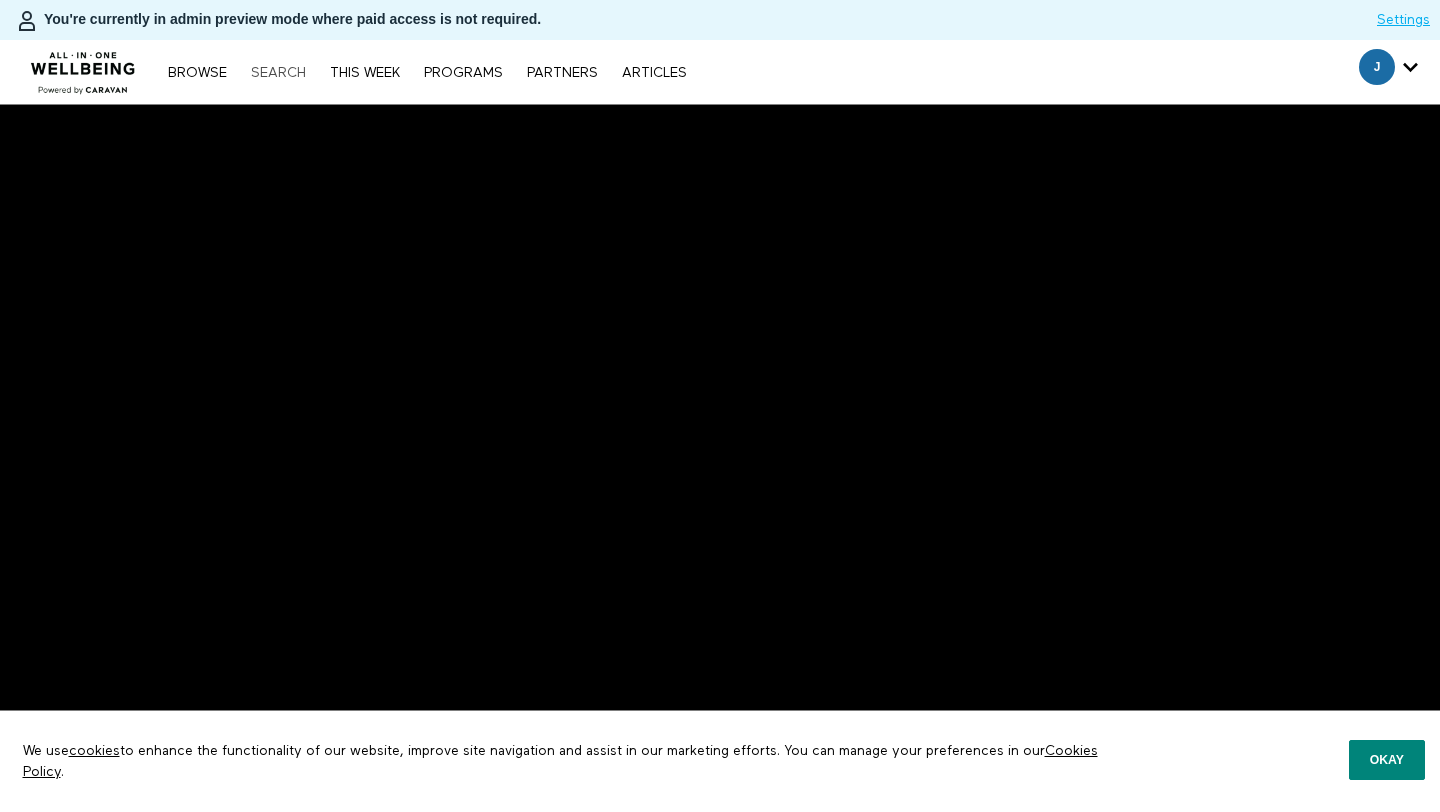 click on "Search" at bounding box center [278, 73] 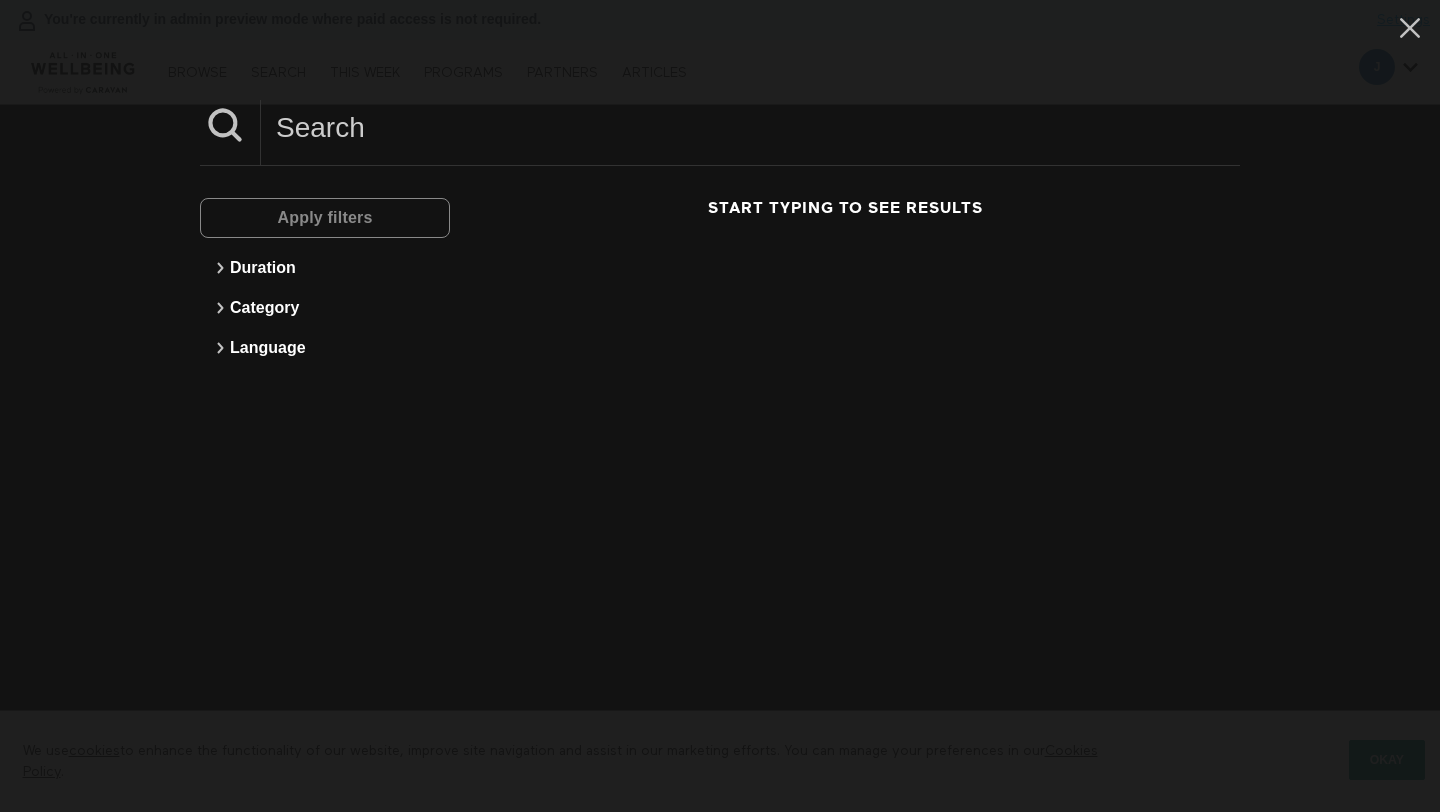 click at bounding box center [750, 127] 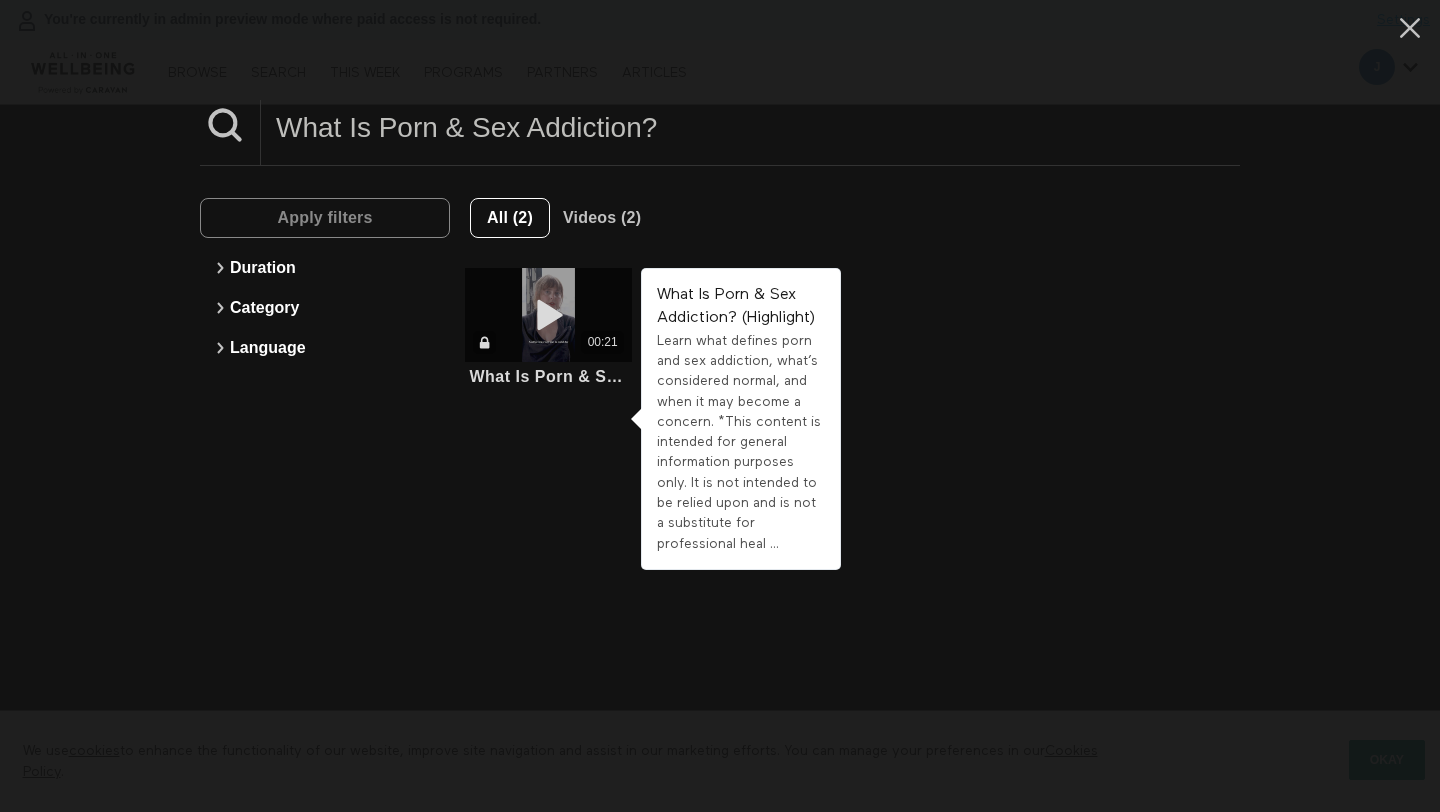 type on "What Is Porn & Sex Addiction?" 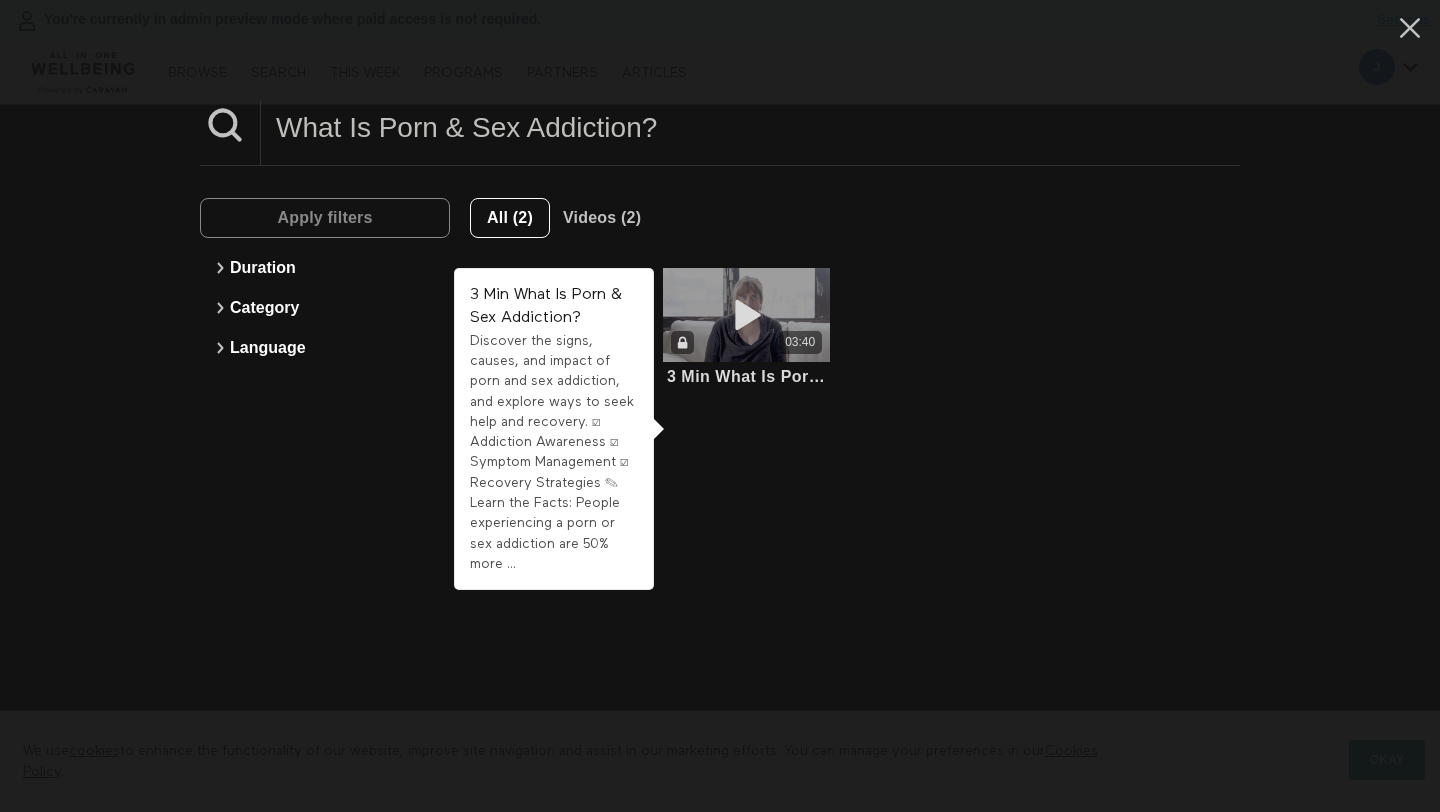 click at bounding box center [746, 315] 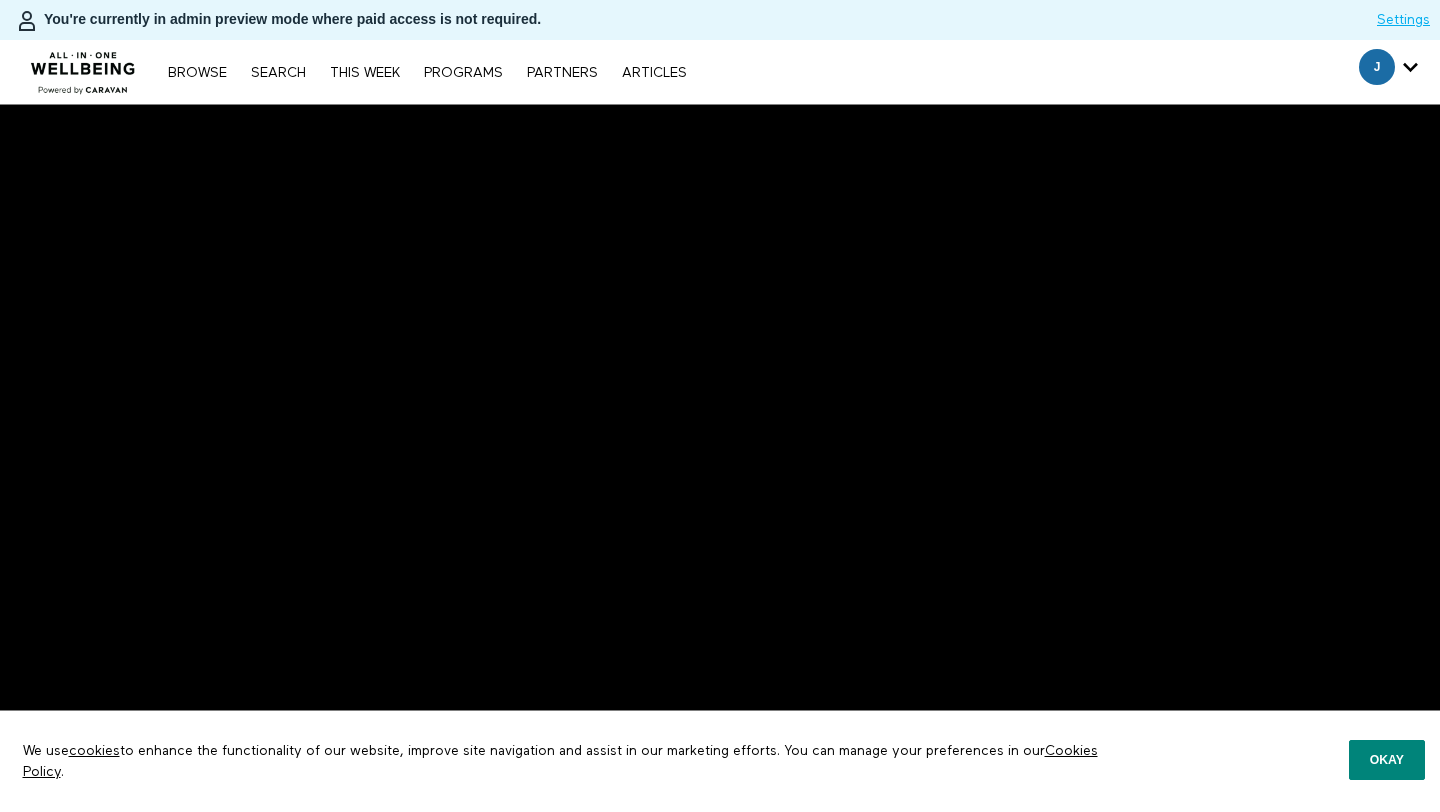 scroll, scrollTop: 0, scrollLeft: 0, axis: both 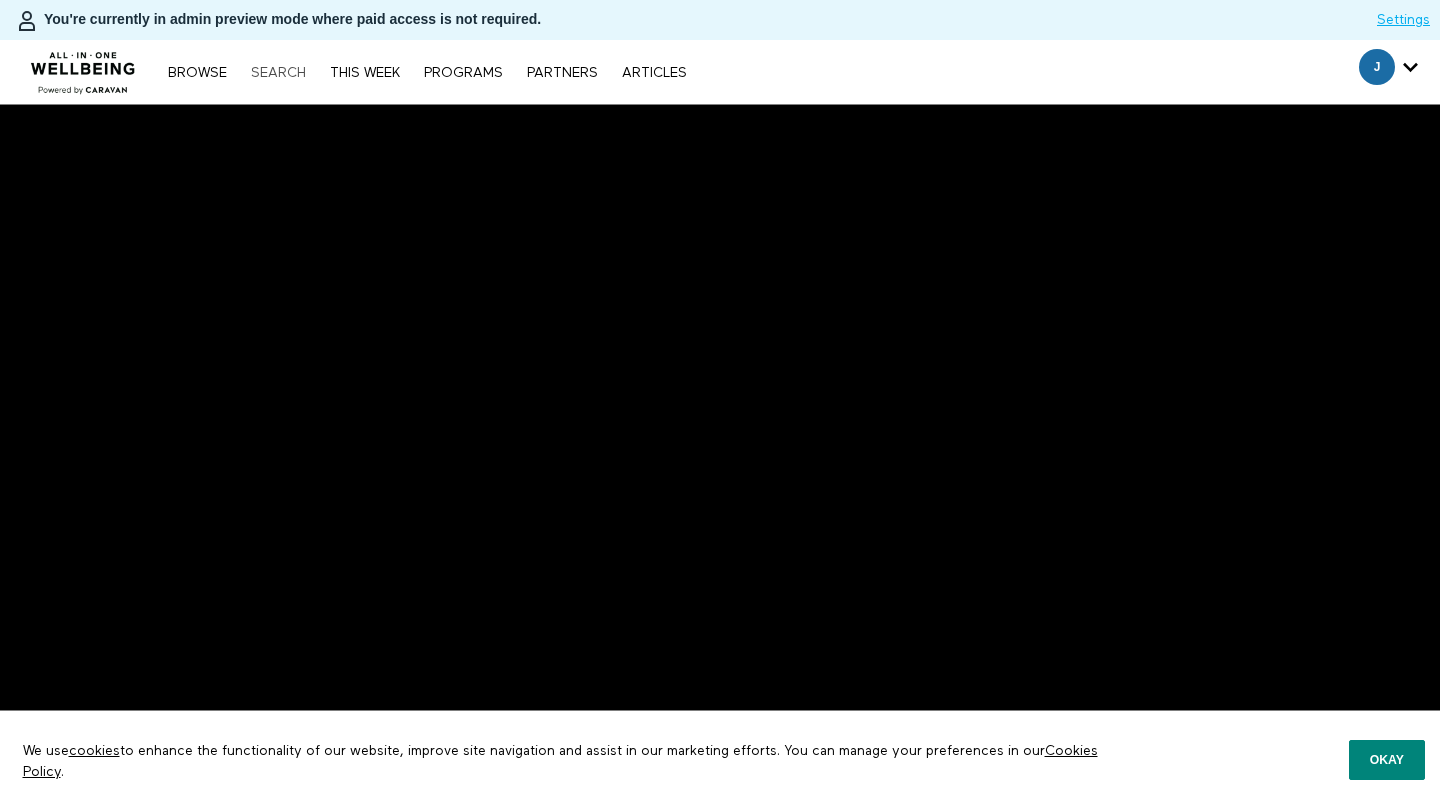 click on "Search" at bounding box center (278, 73) 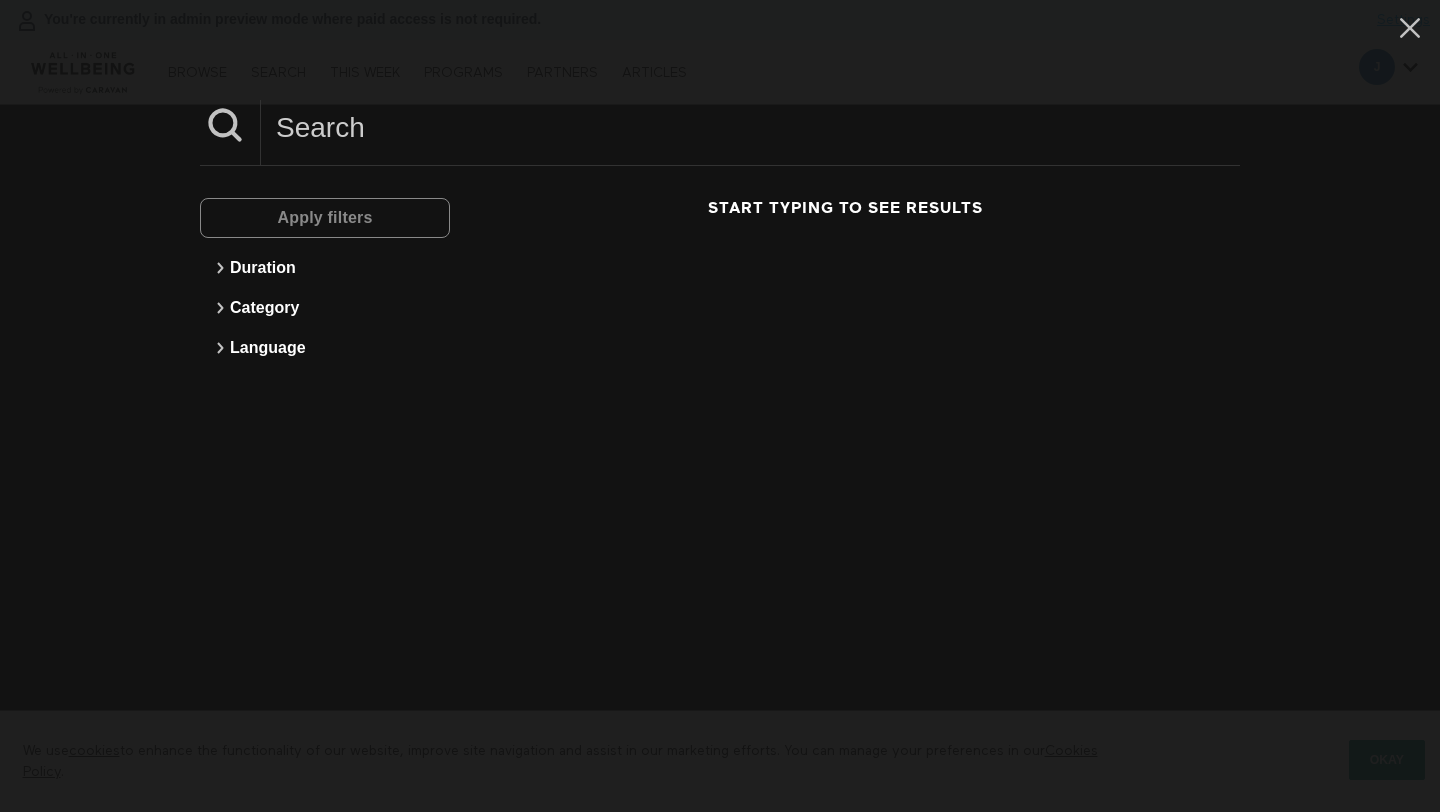 click at bounding box center [750, 127] 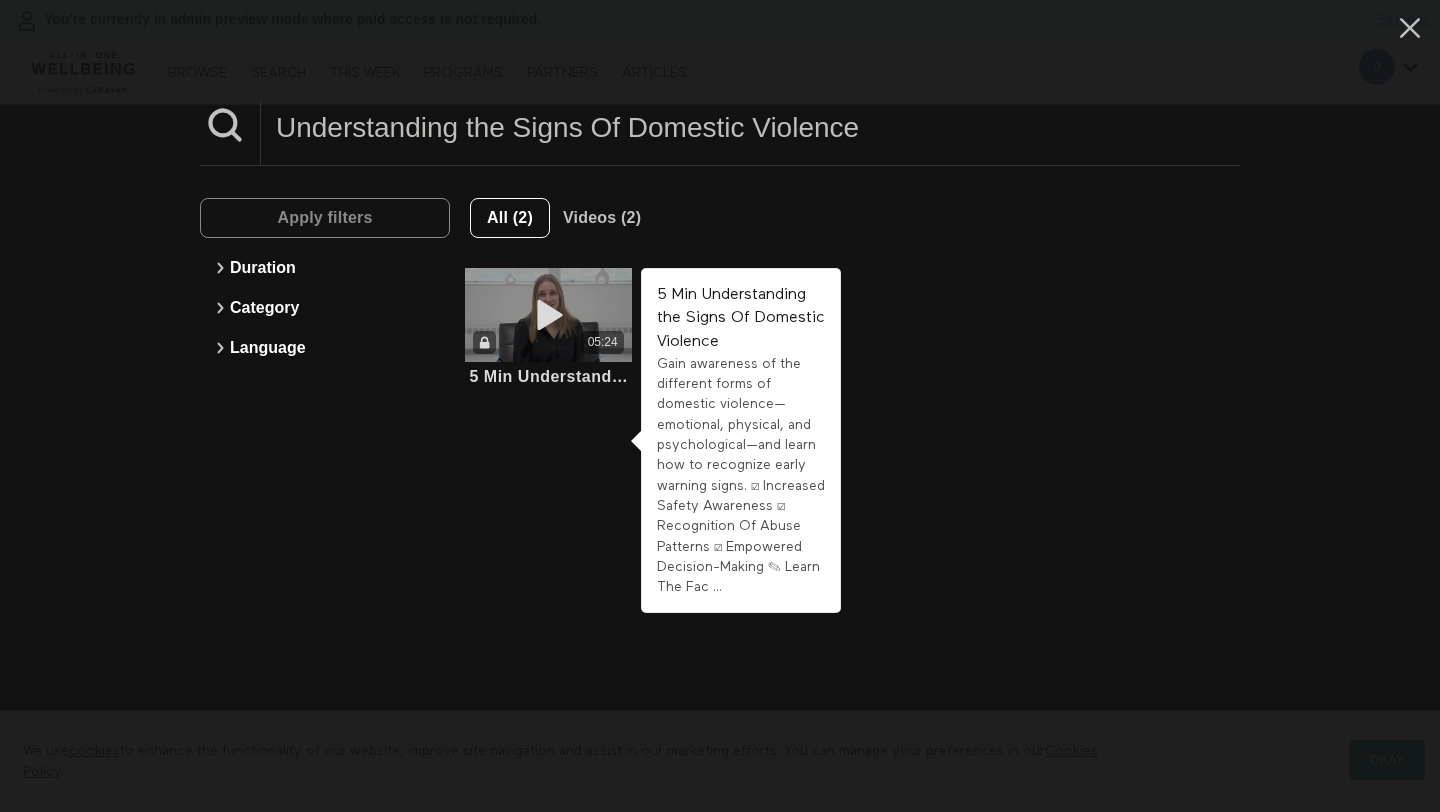 type on "Understanding the Signs Of Domestic Violence" 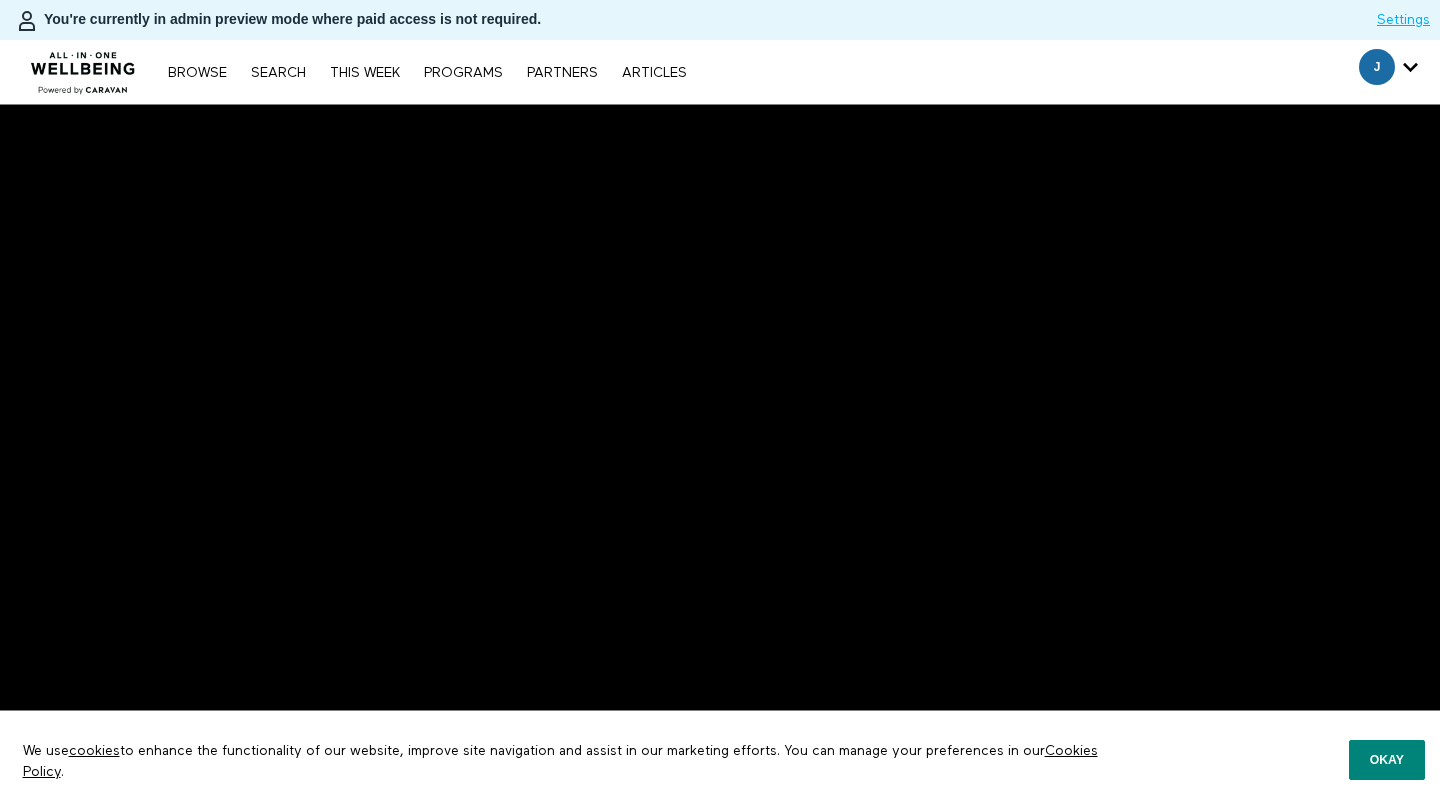 scroll, scrollTop: 0, scrollLeft: 0, axis: both 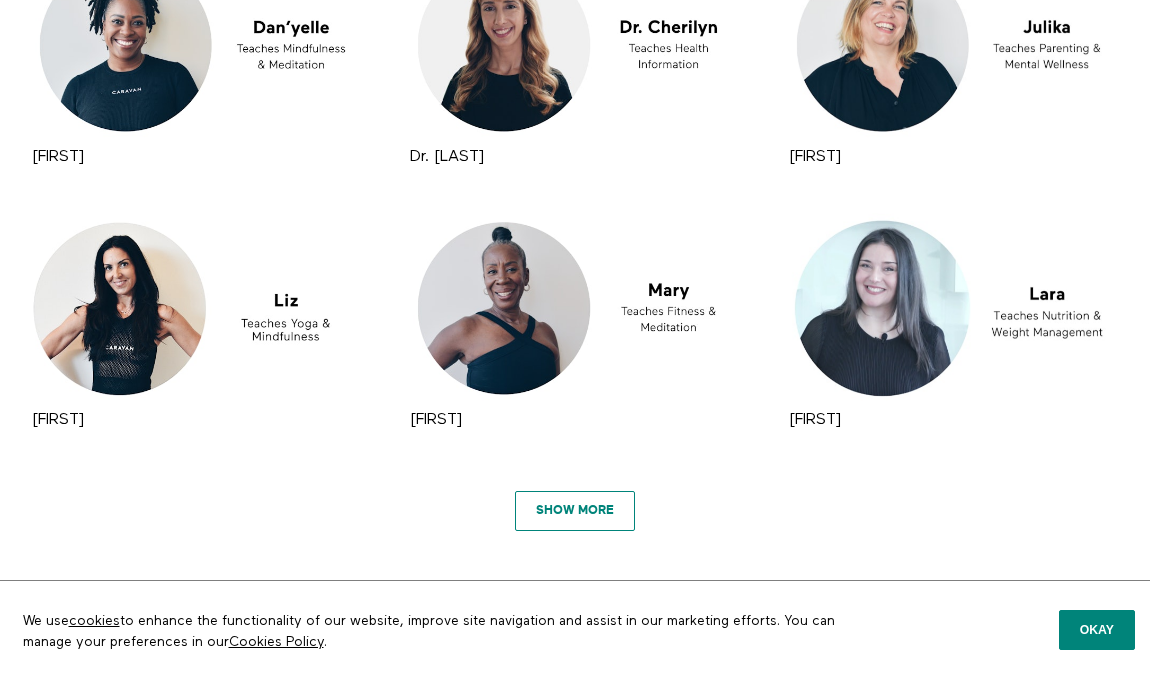 click on "Show More" at bounding box center (575, 511) 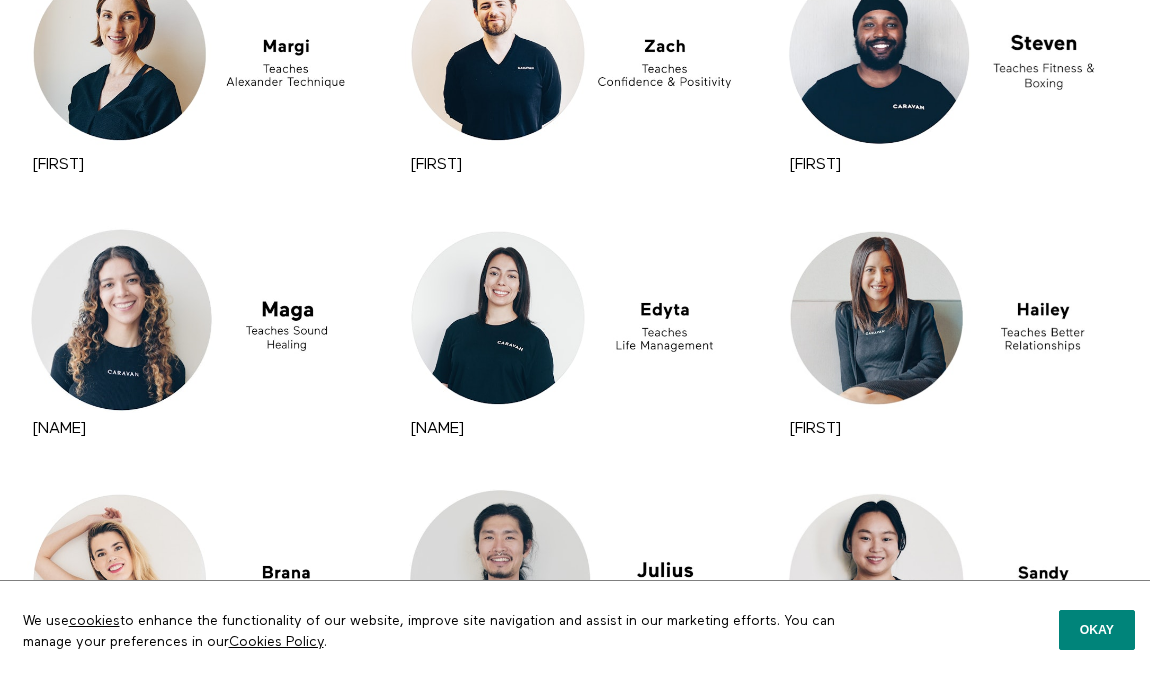 scroll, scrollTop: 4227, scrollLeft: 0, axis: vertical 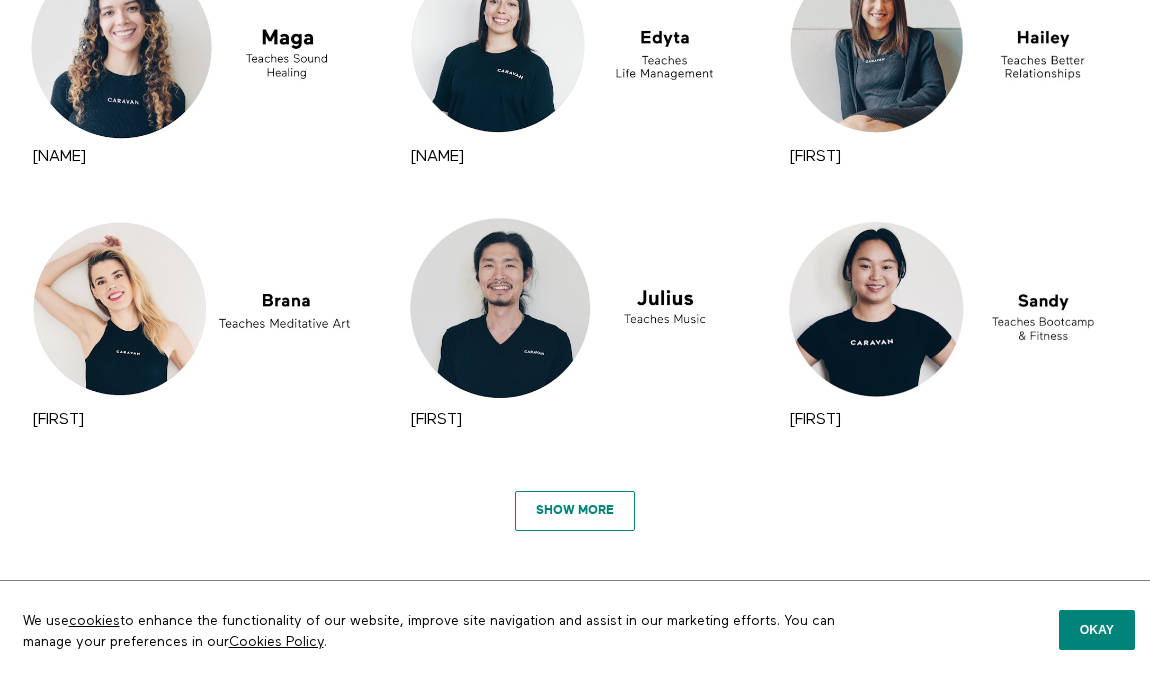 click on "Show More" at bounding box center (575, 511) 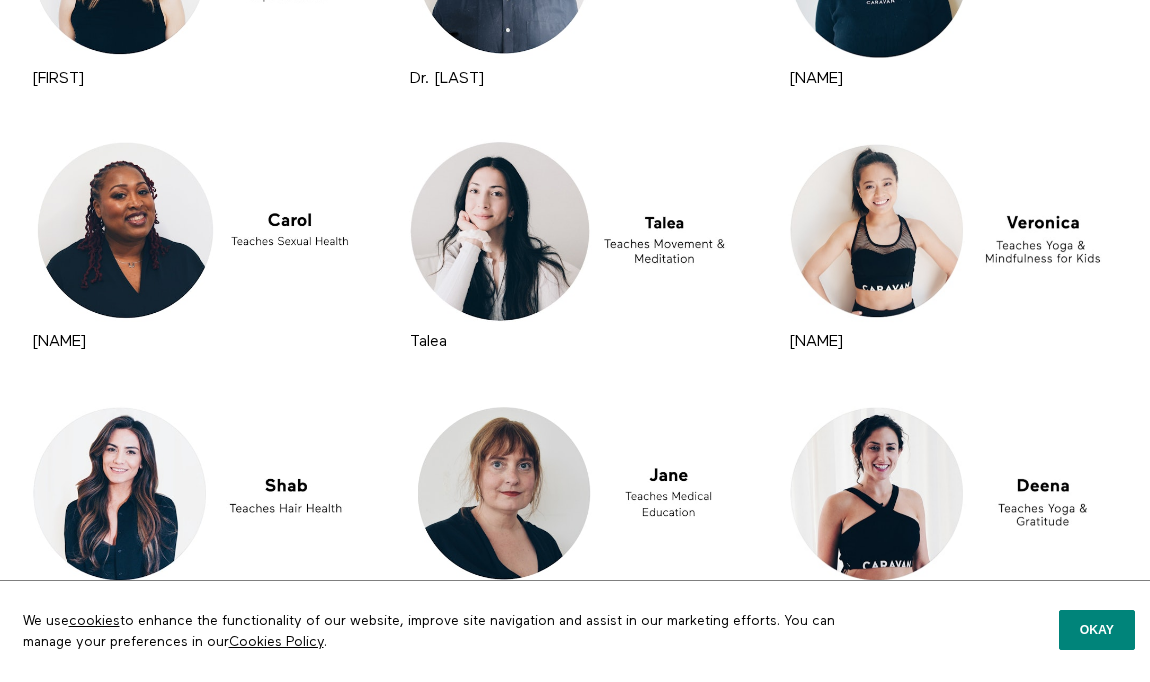 scroll, scrollTop: 6331, scrollLeft: 0, axis: vertical 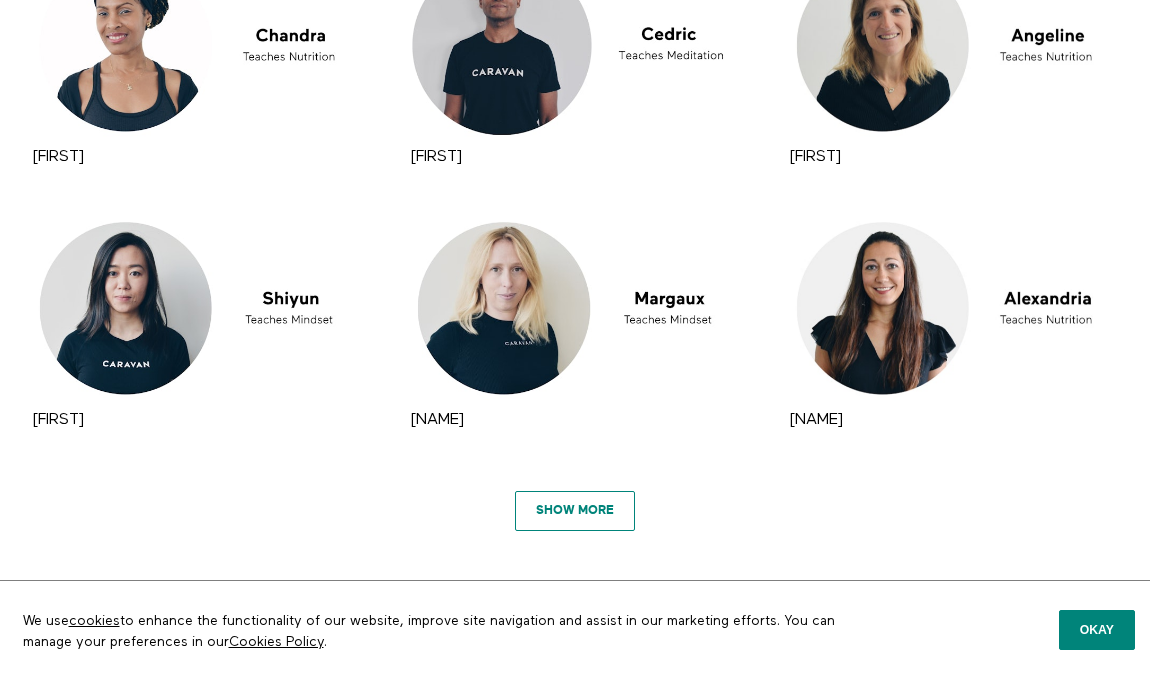 click on "Show More" at bounding box center [575, 511] 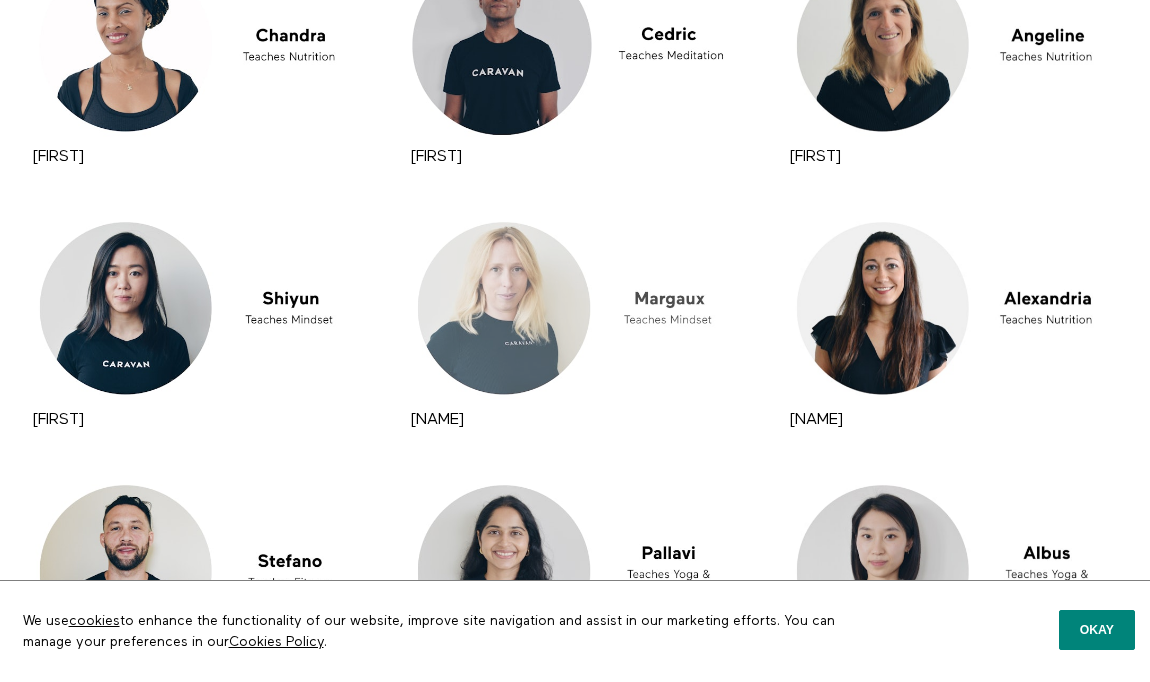 scroll, scrollTop: 8436, scrollLeft: 0, axis: vertical 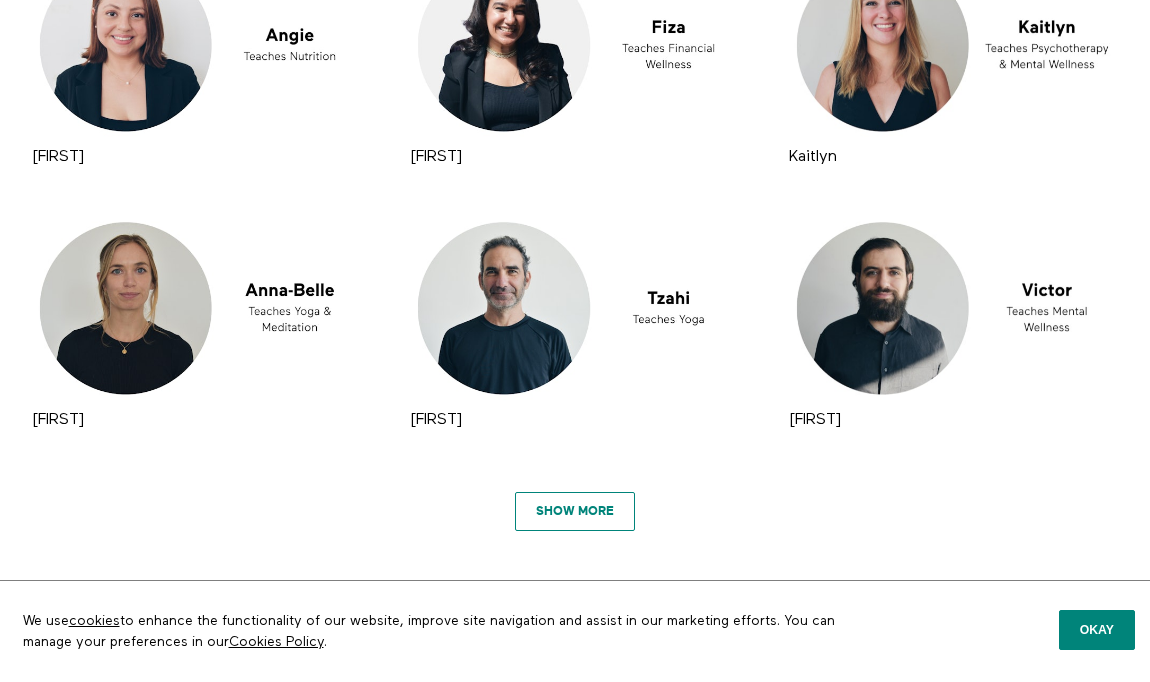 click on "Show More" at bounding box center [575, 512] 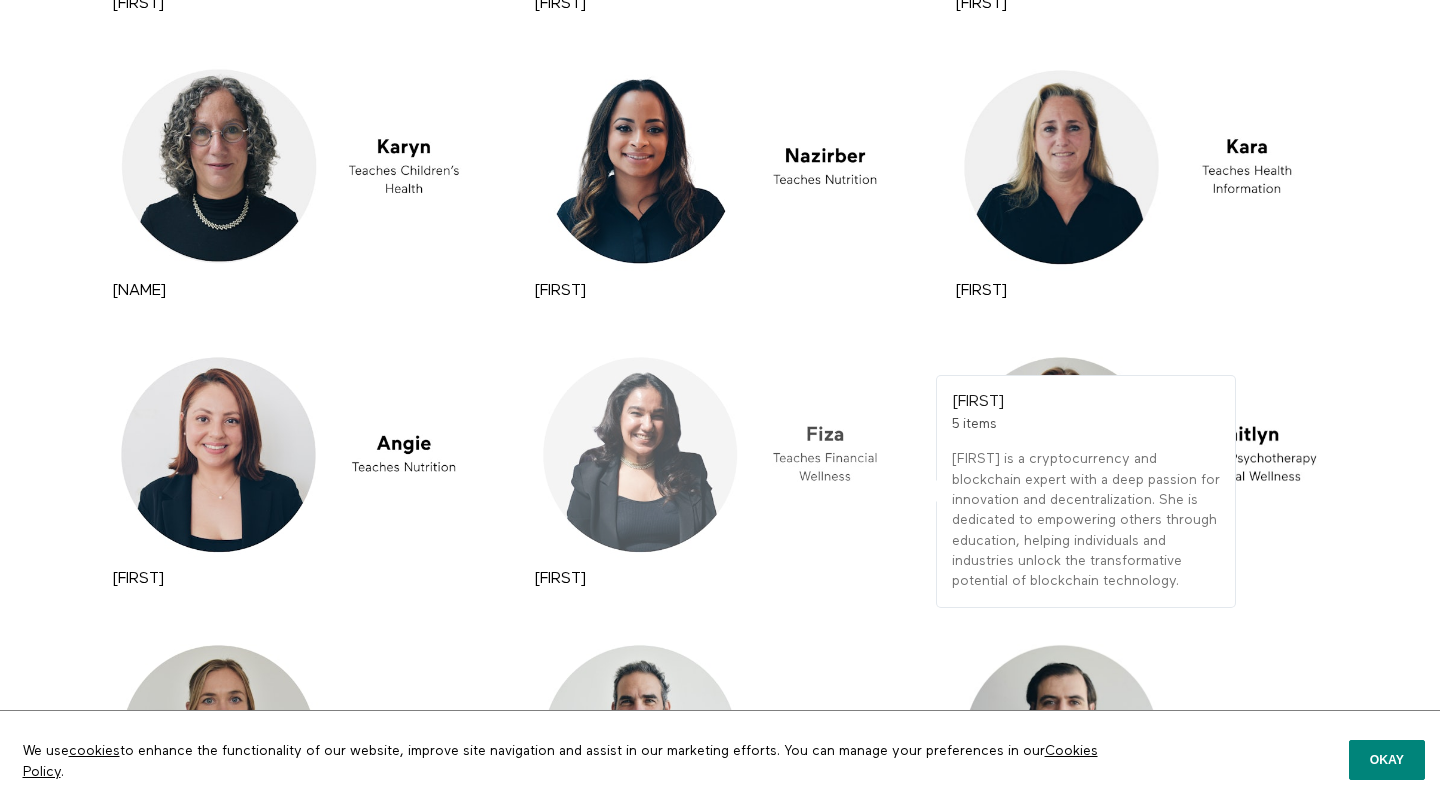 scroll, scrollTop: 8769, scrollLeft: 0, axis: vertical 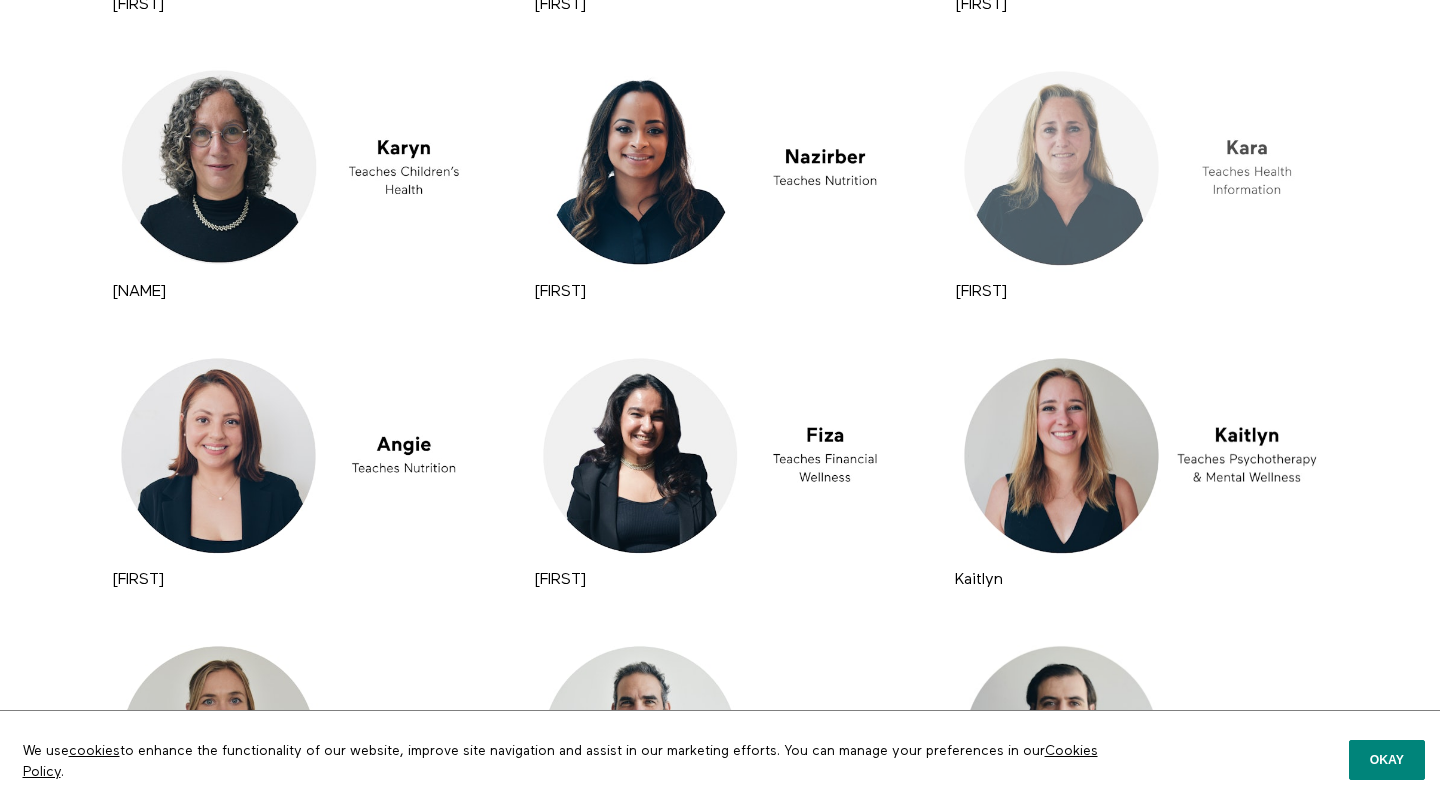 click at bounding box center [1141, 168] 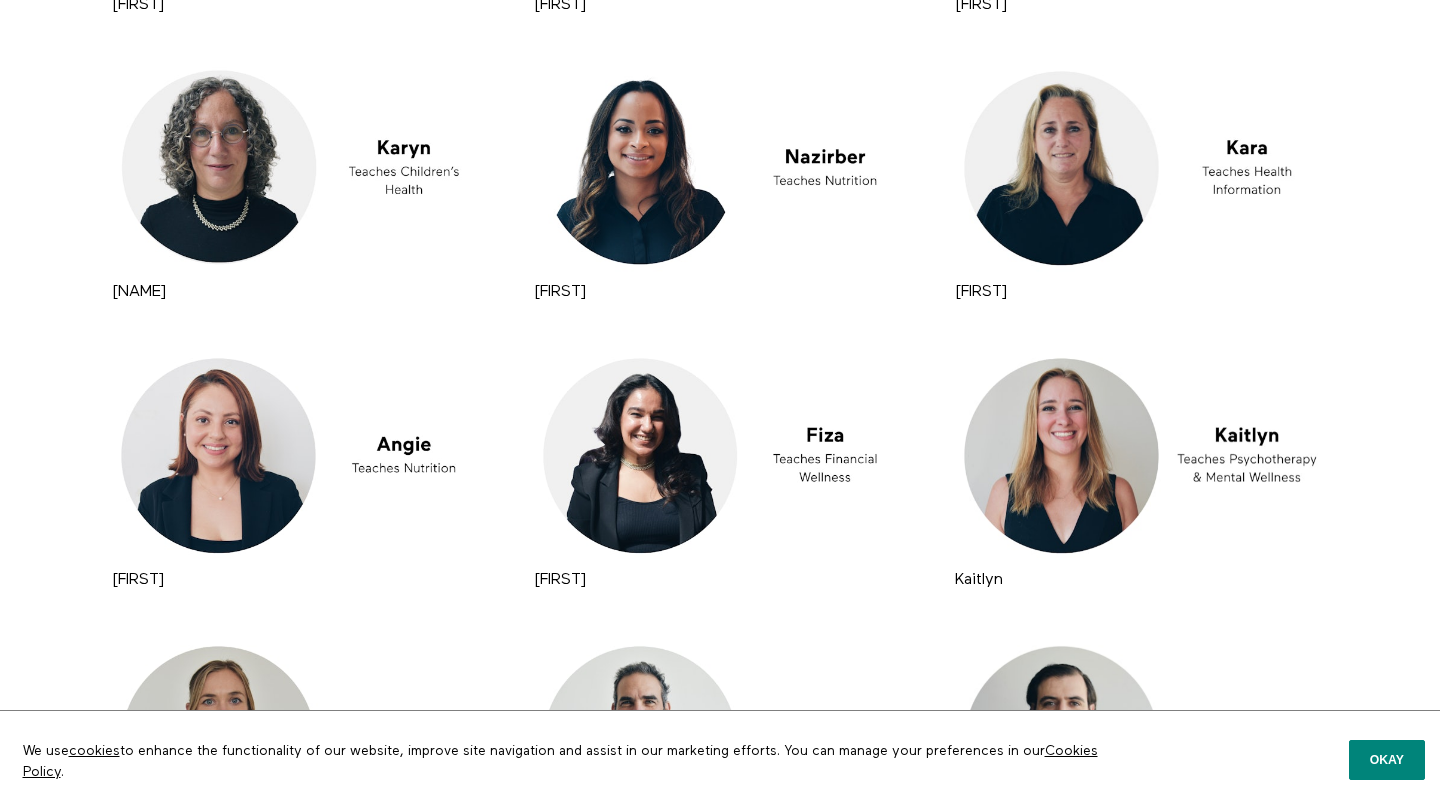 scroll, scrollTop: 8656, scrollLeft: 0, axis: vertical 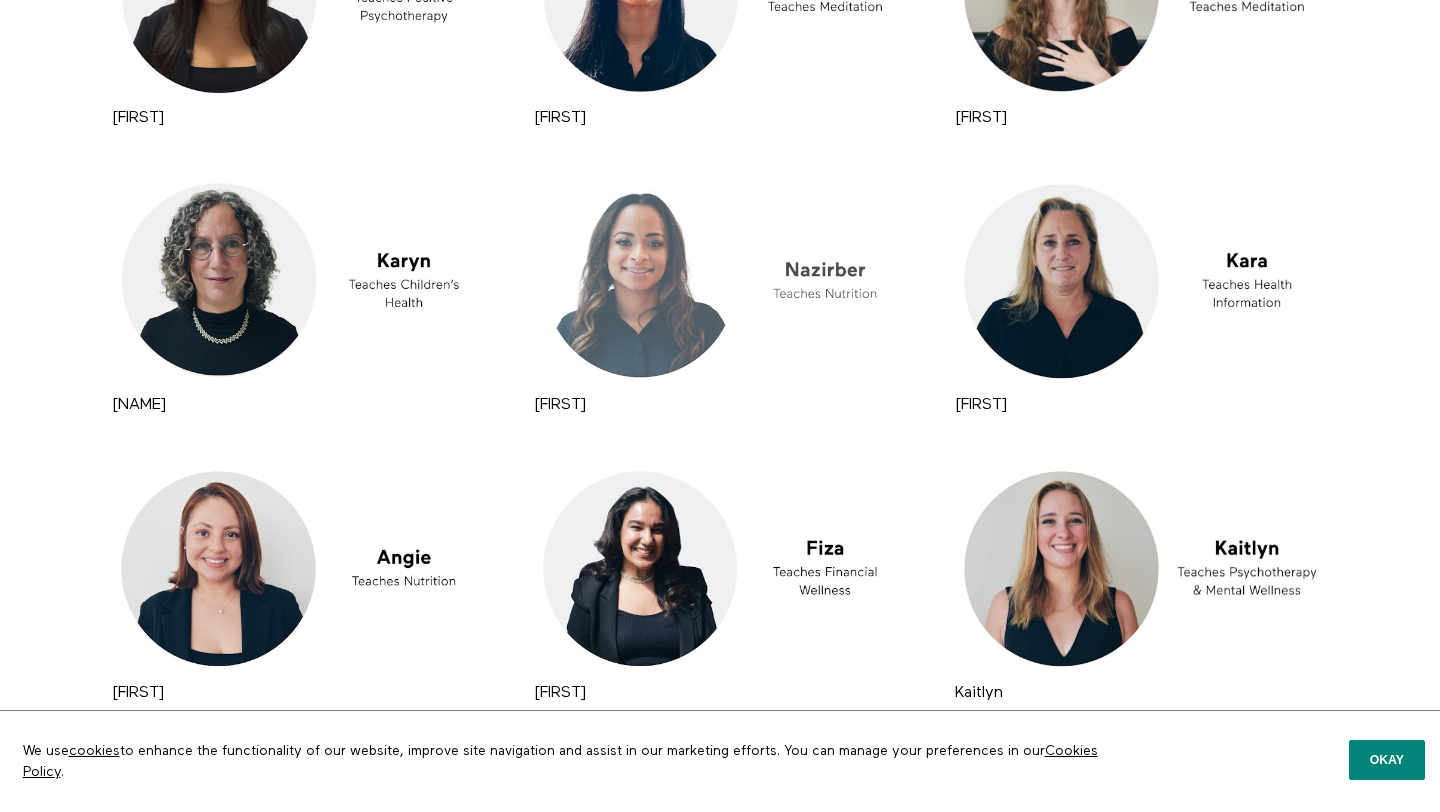 click at bounding box center [720, 281] 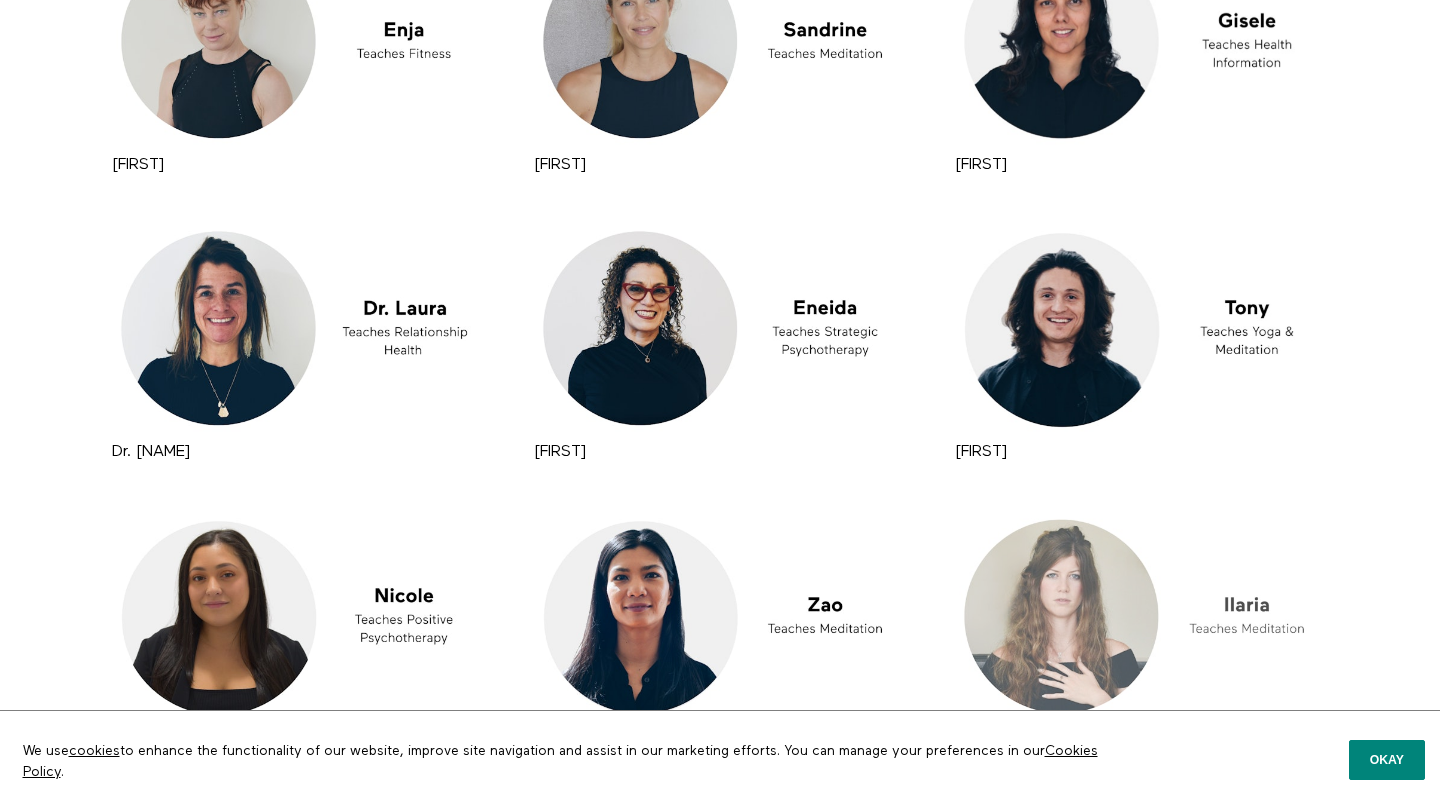 scroll, scrollTop: 8032, scrollLeft: 0, axis: vertical 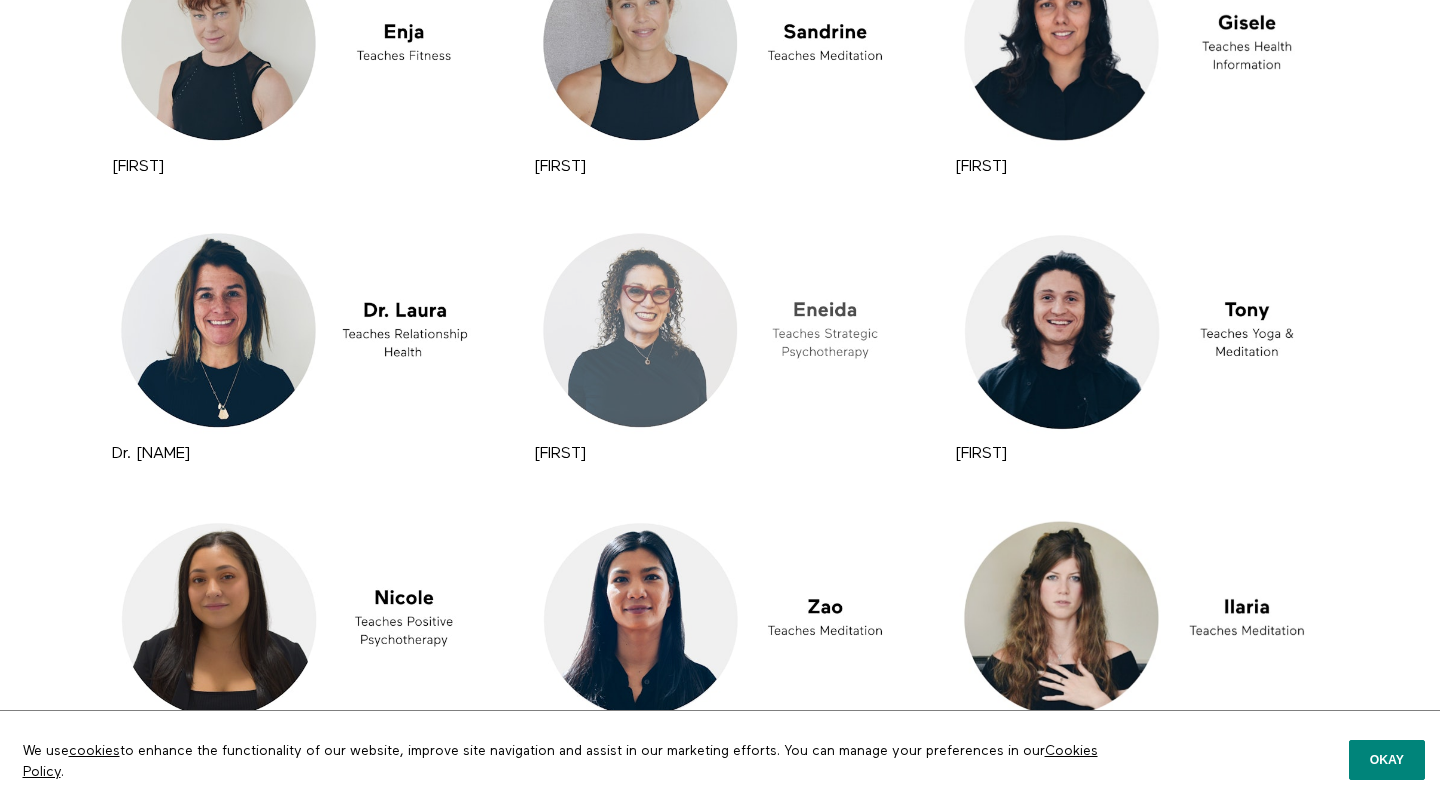 click at bounding box center (720, 330) 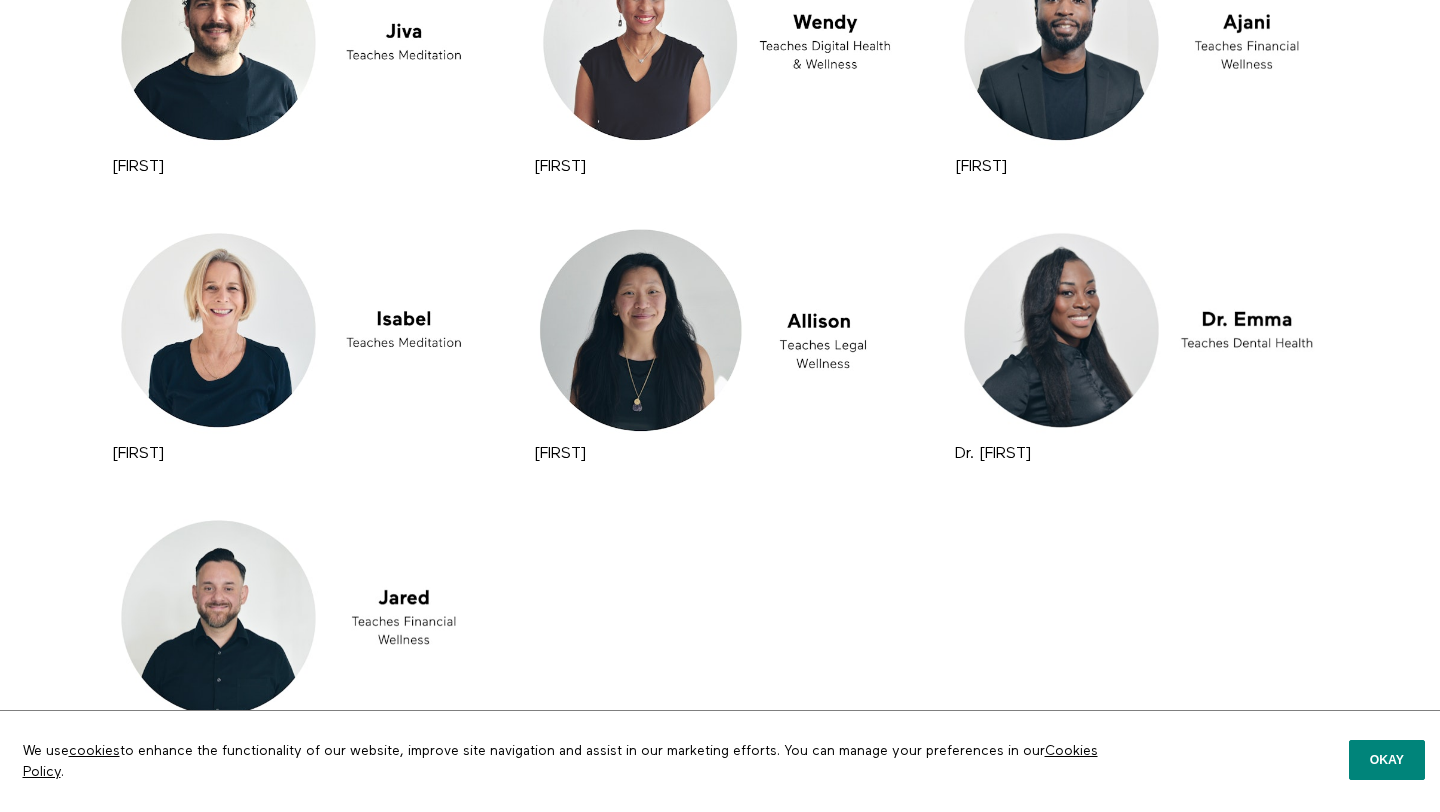 scroll, scrollTop: 11183, scrollLeft: 0, axis: vertical 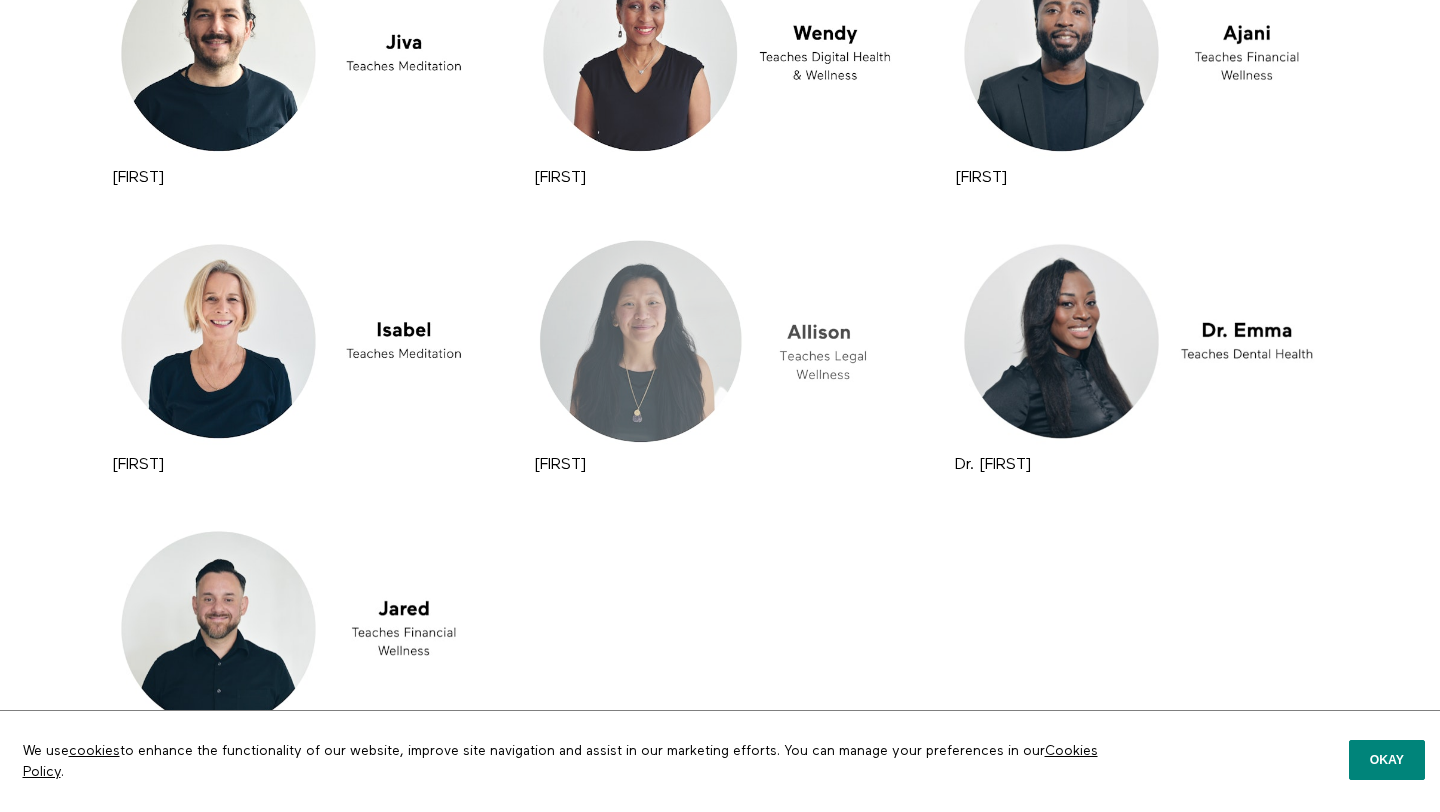 click at bounding box center [720, 341] 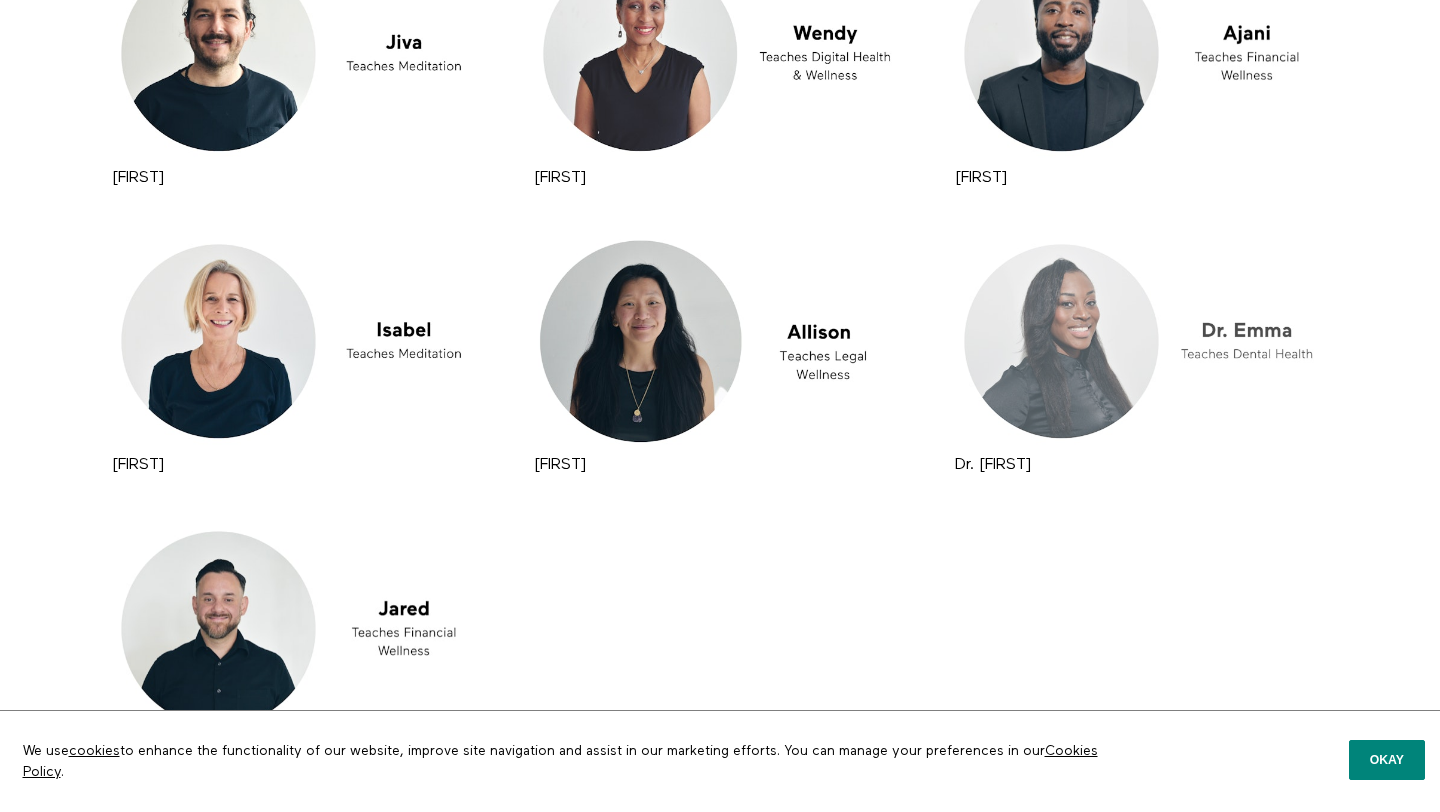 click at bounding box center [1141, 341] 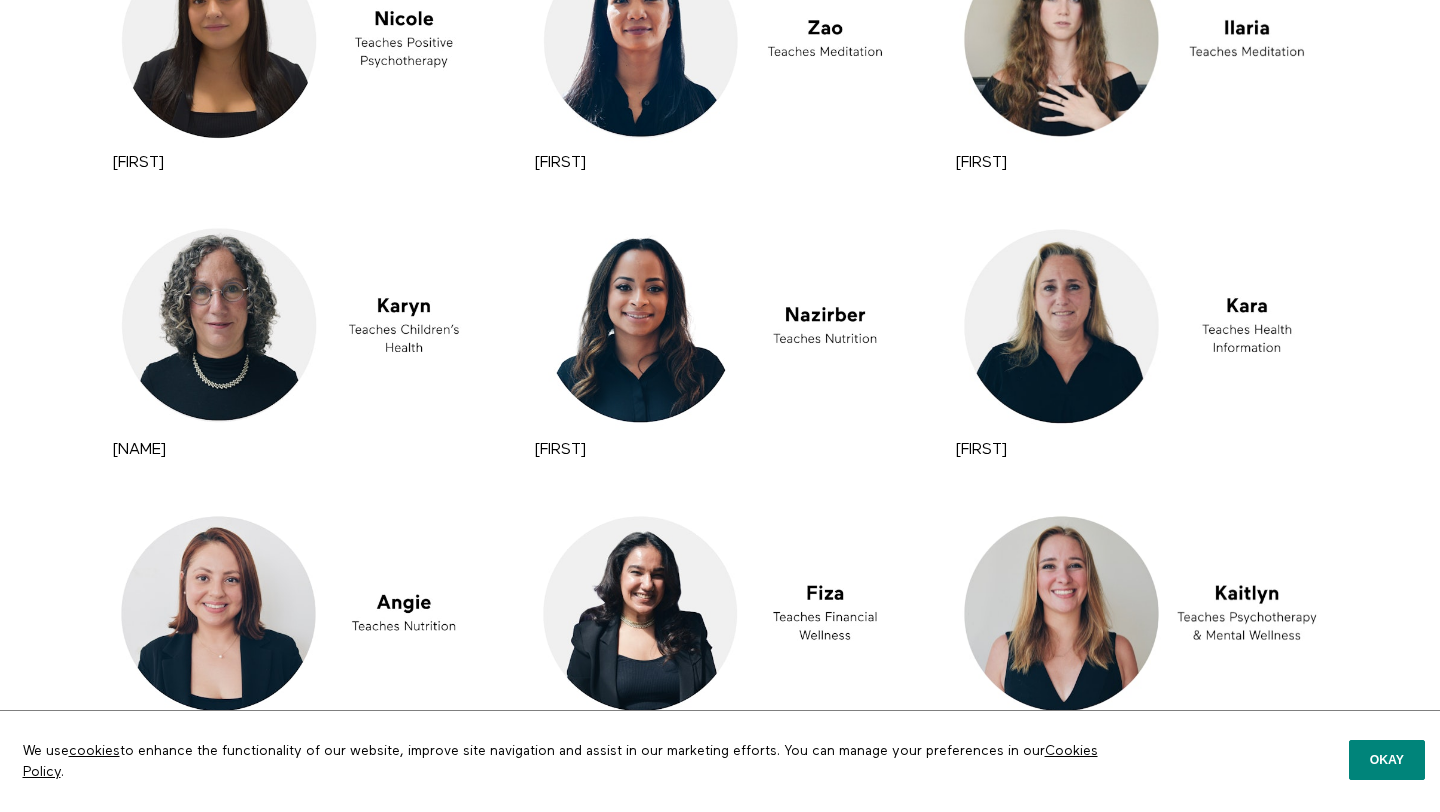 scroll, scrollTop: 8601, scrollLeft: 0, axis: vertical 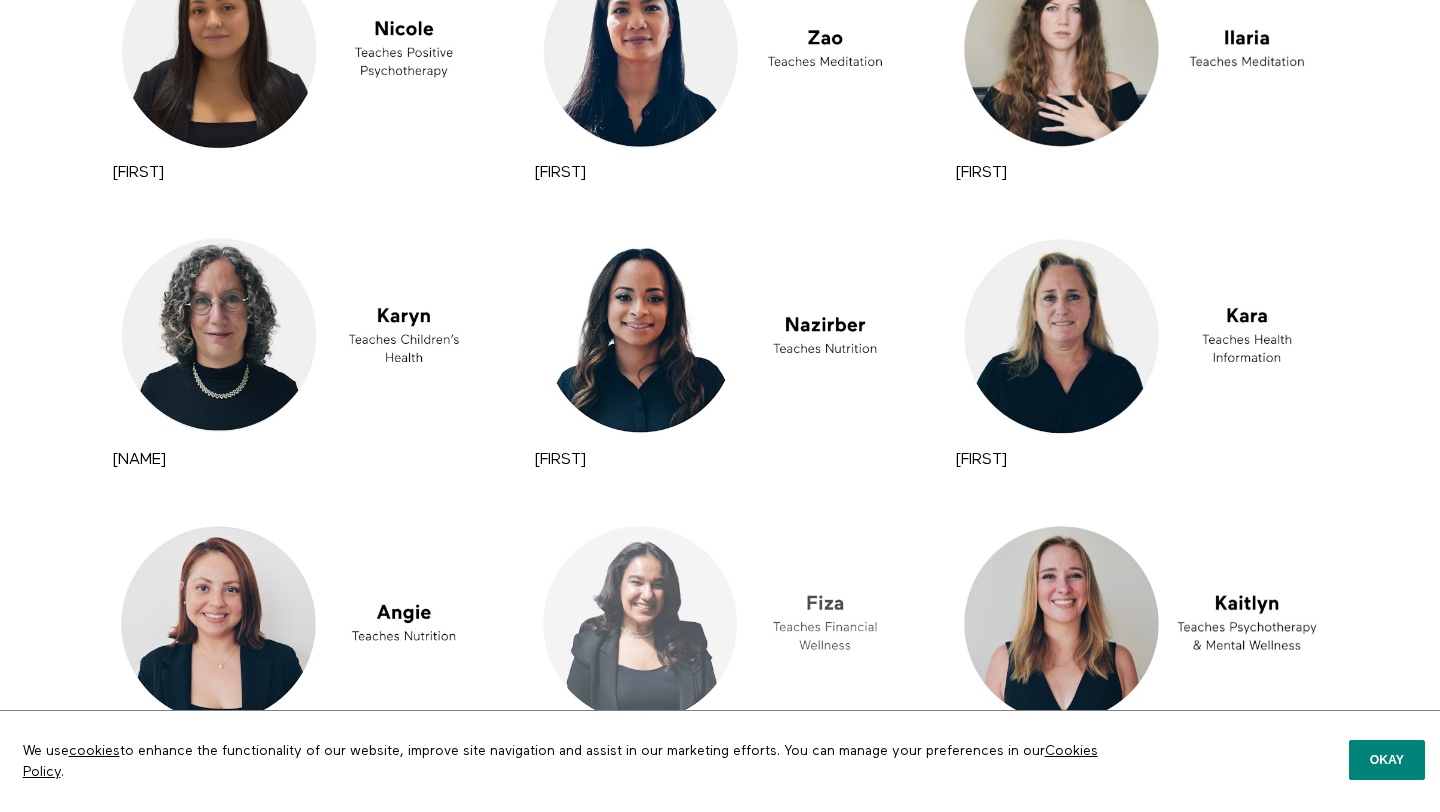 click at bounding box center [720, 623] 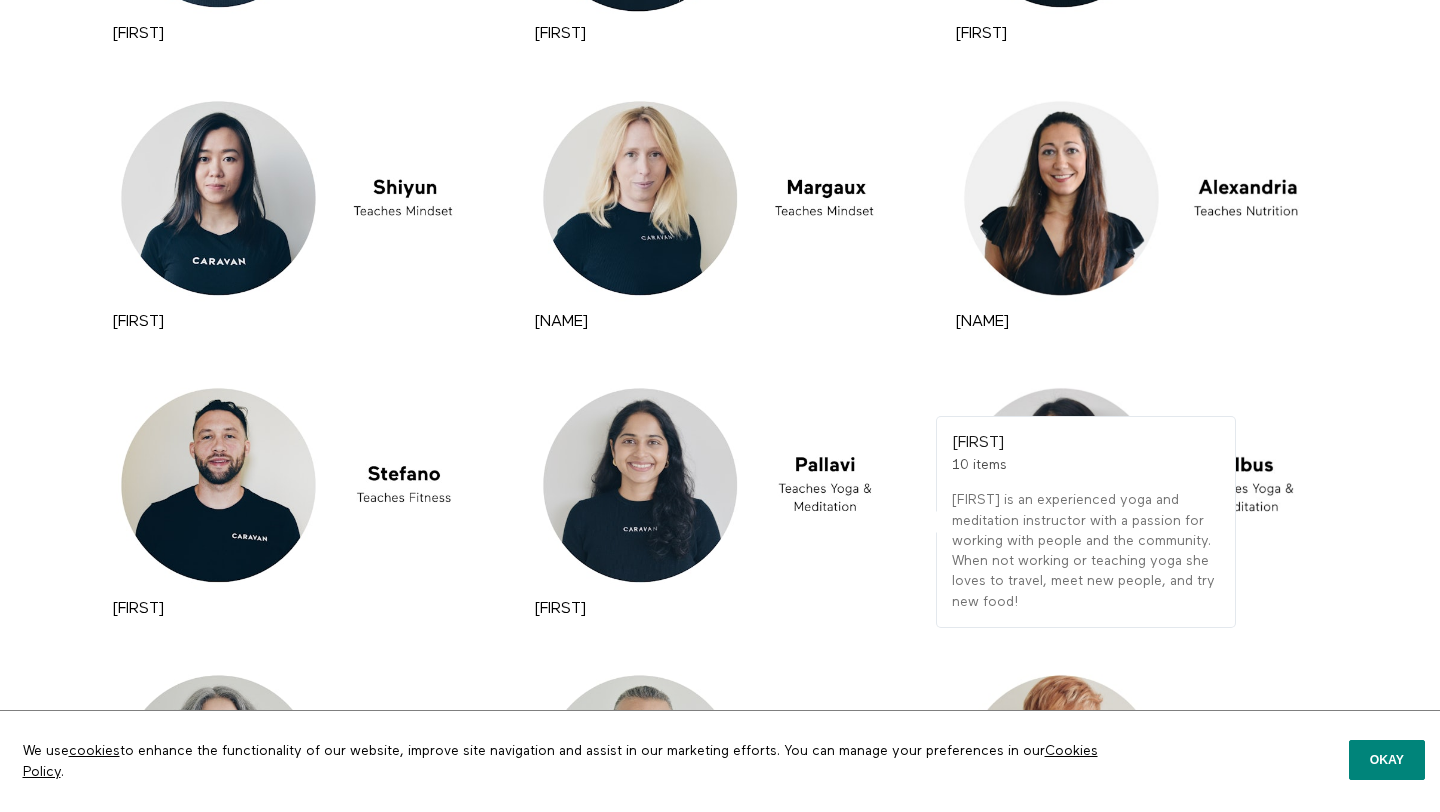 scroll, scrollTop: 7014, scrollLeft: 0, axis: vertical 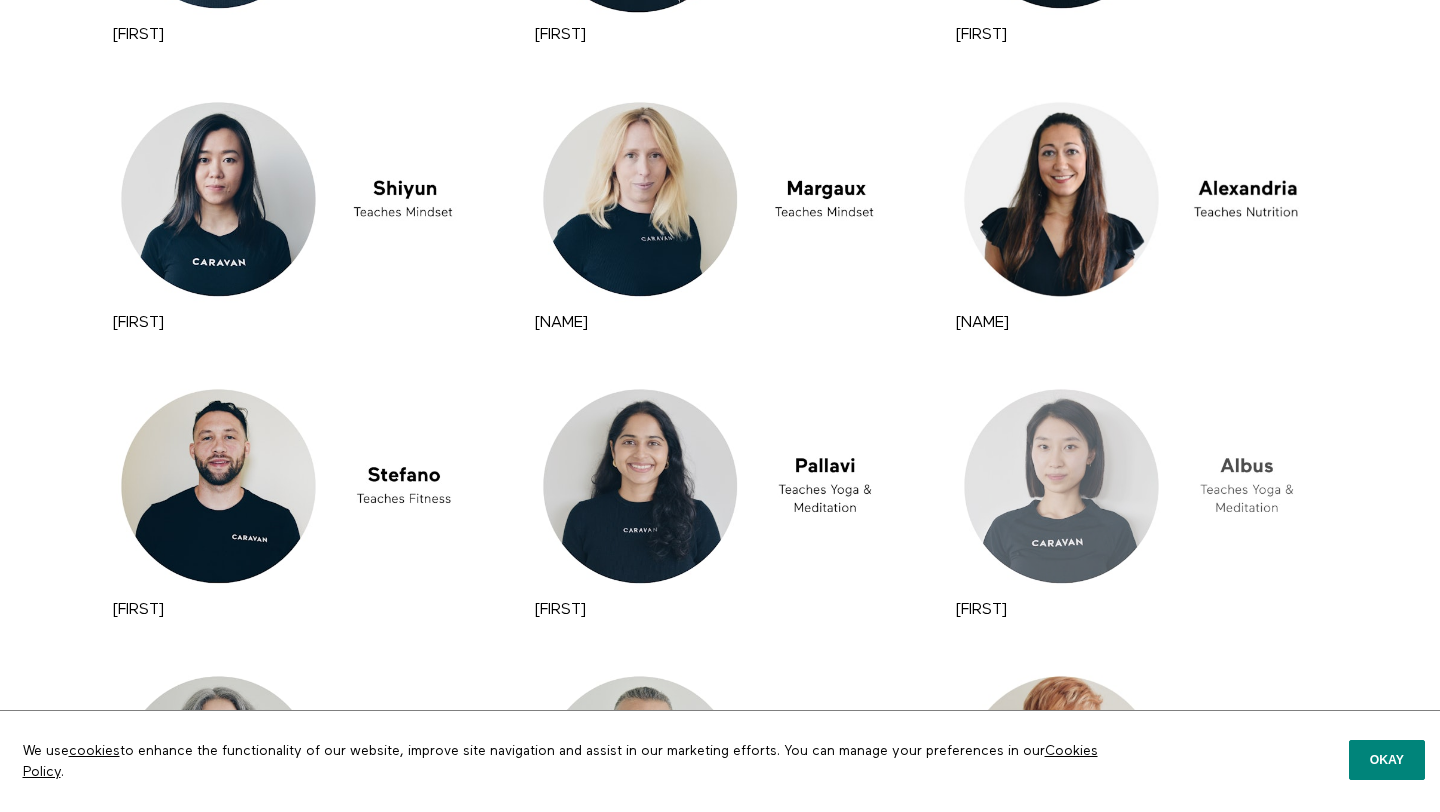 click at bounding box center (1141, 486) 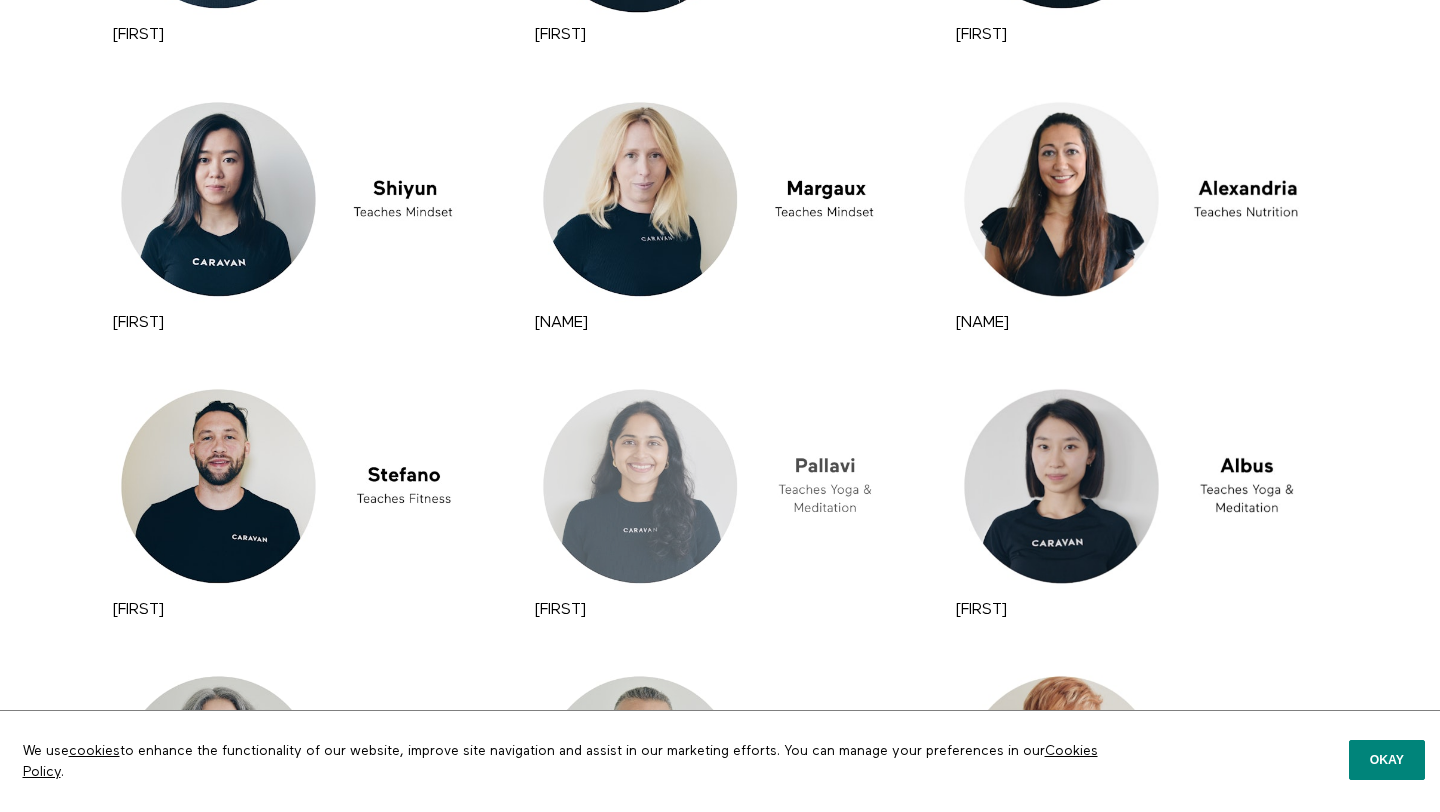 click at bounding box center [720, 486] 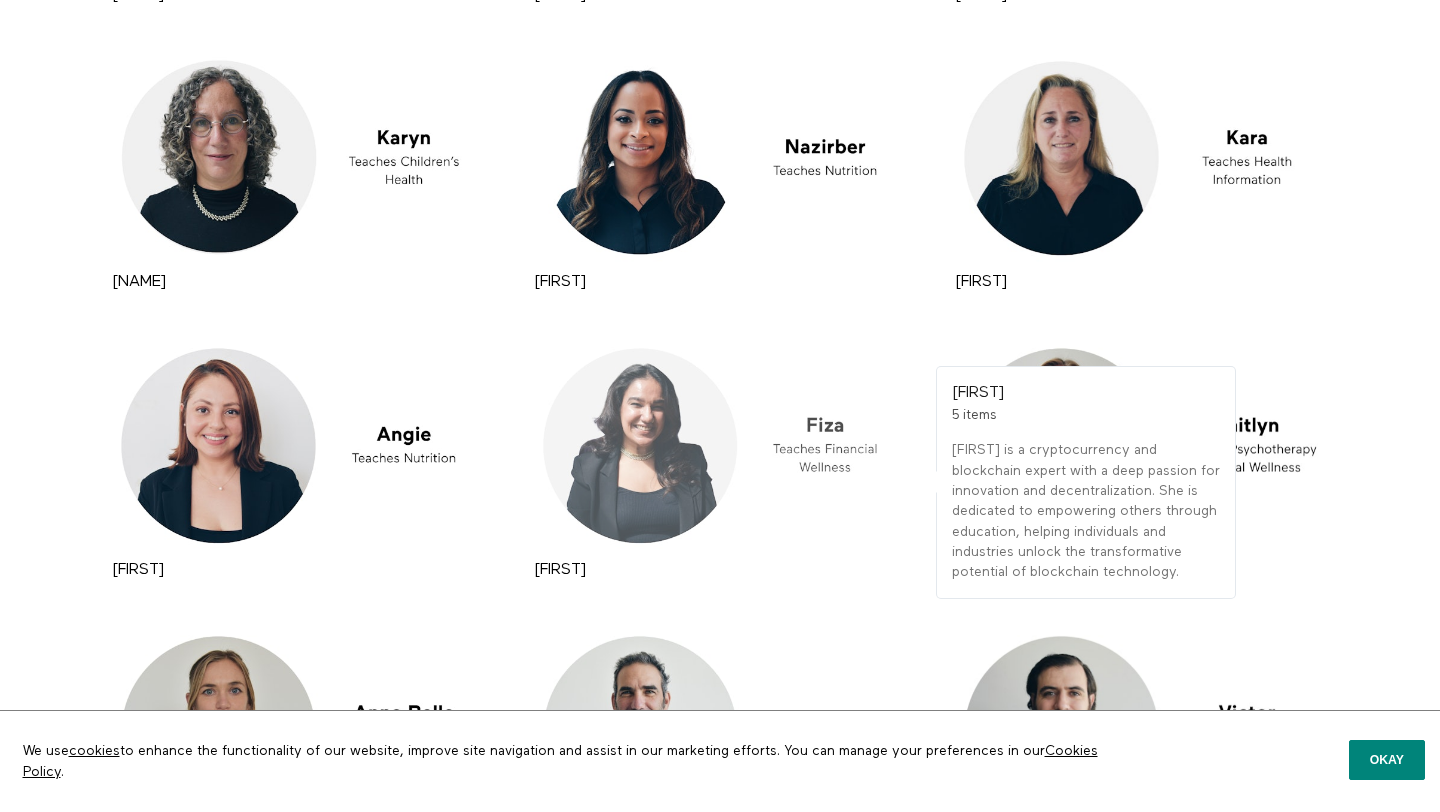 scroll, scrollTop: 8569, scrollLeft: 0, axis: vertical 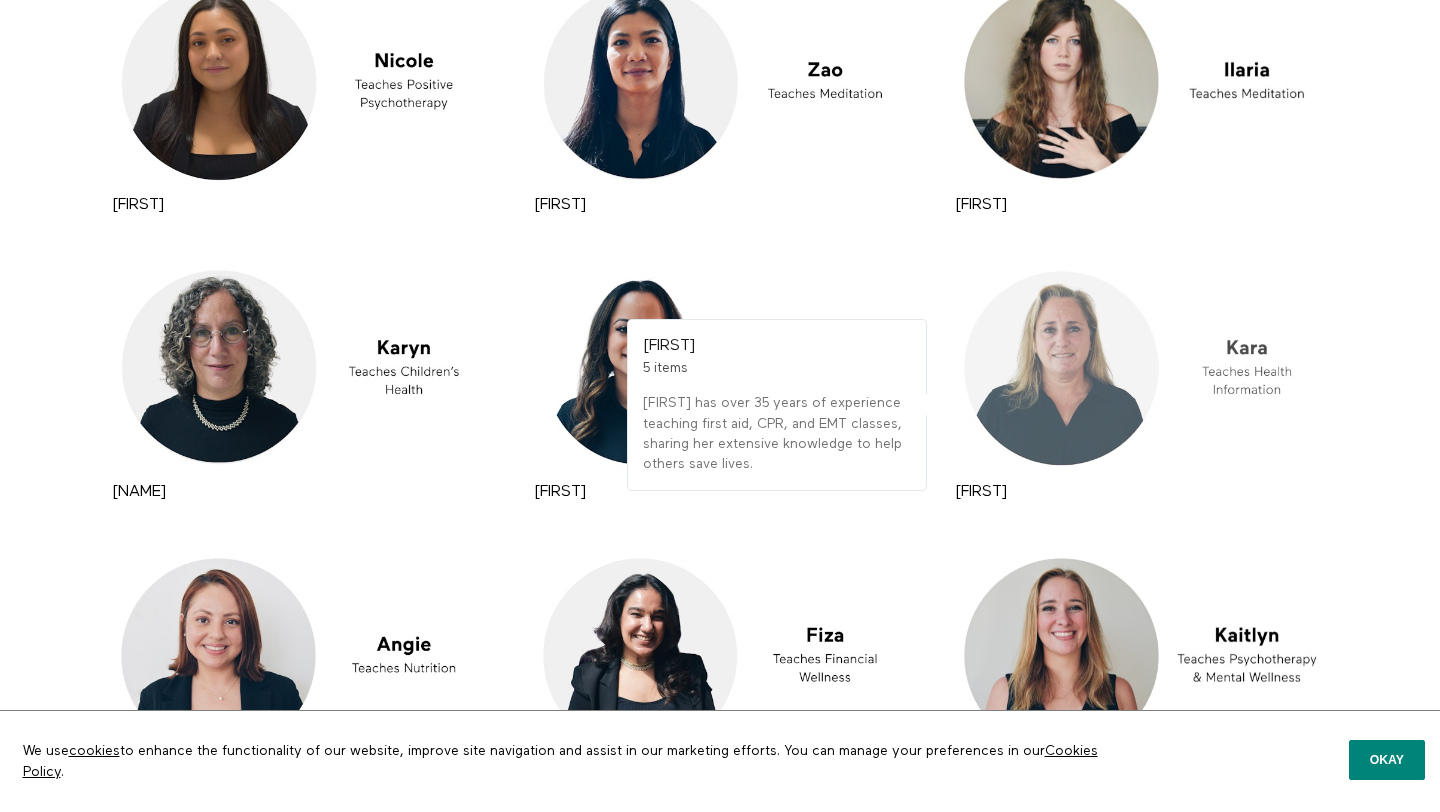 click at bounding box center [1141, 368] 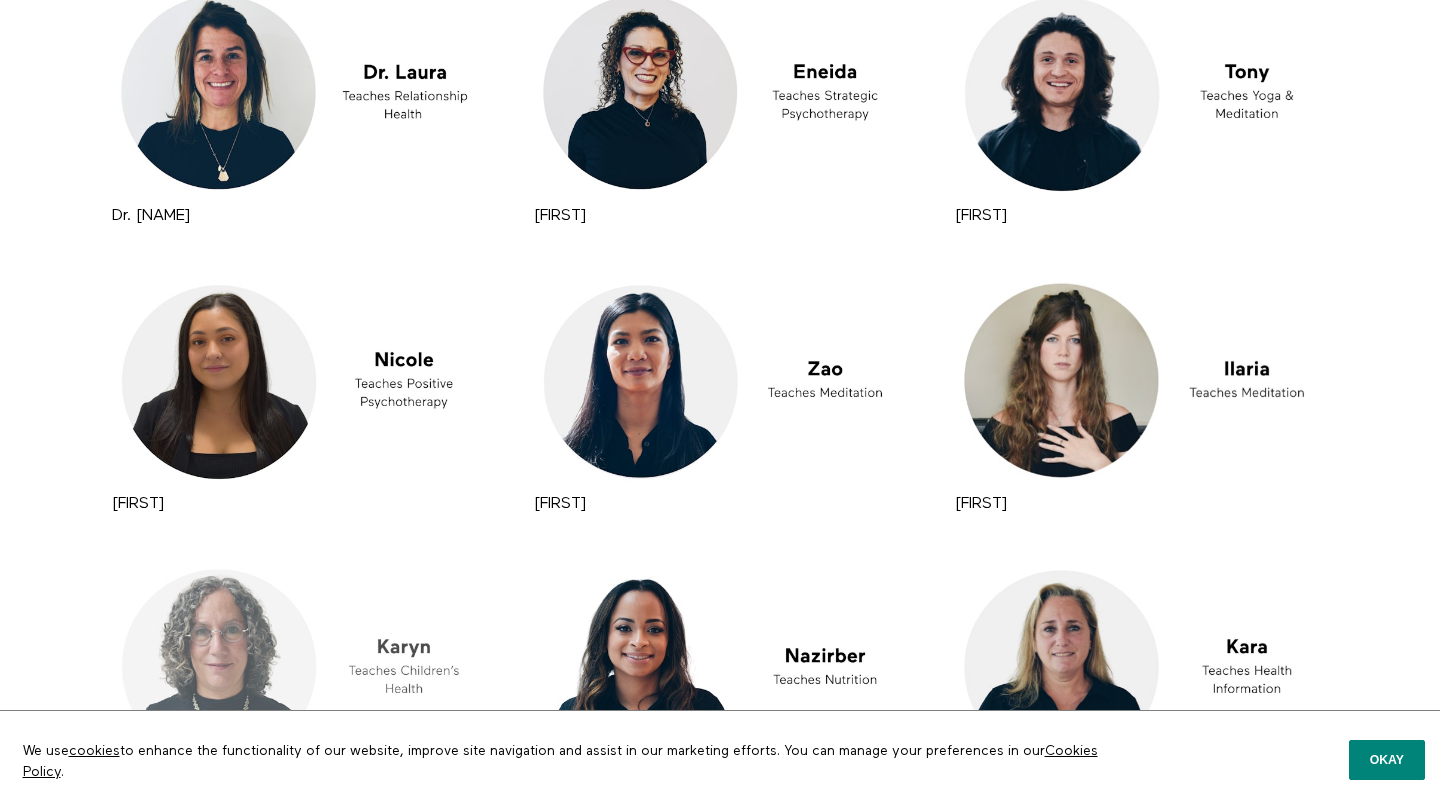 scroll, scrollTop: 8215, scrollLeft: 0, axis: vertical 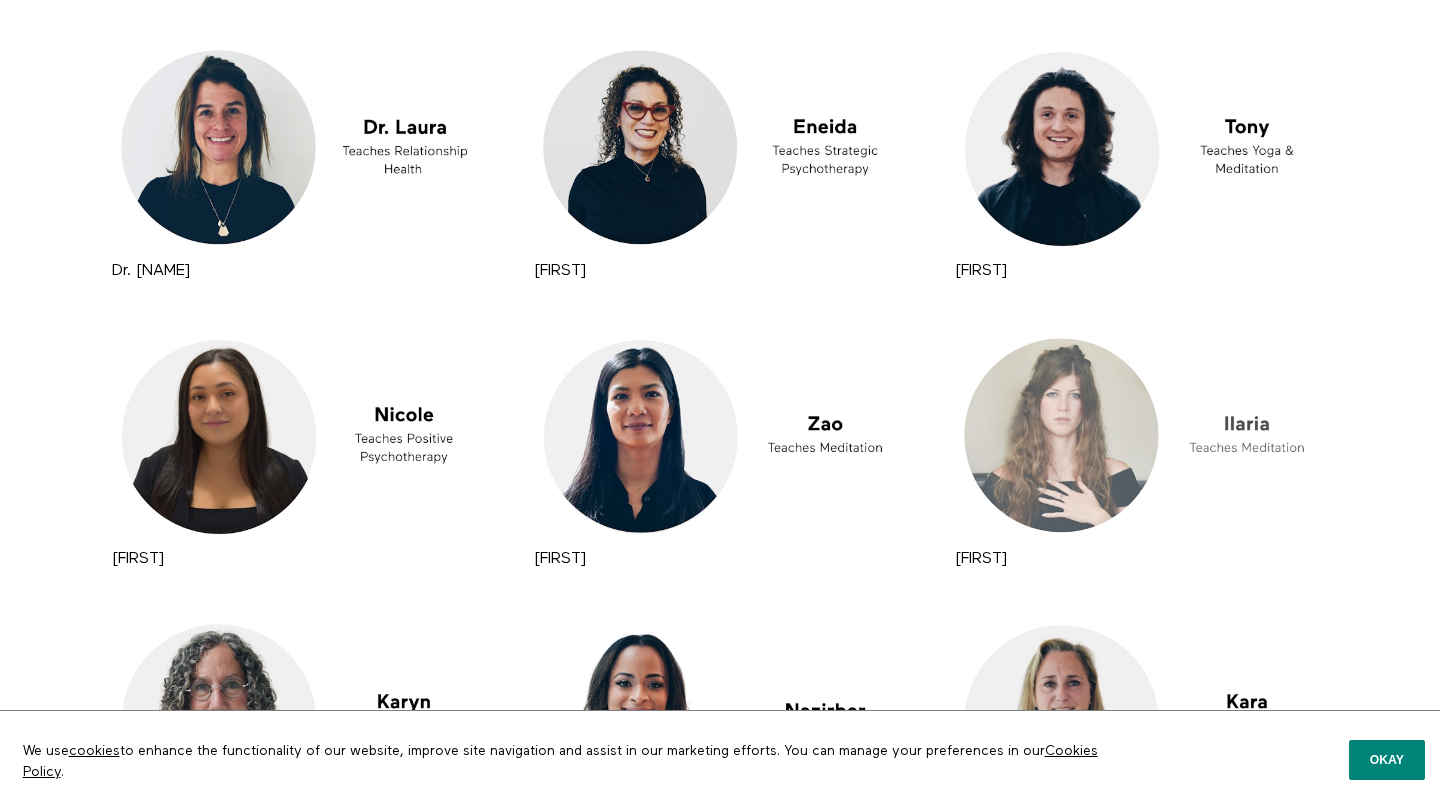 click at bounding box center (1141, 435) 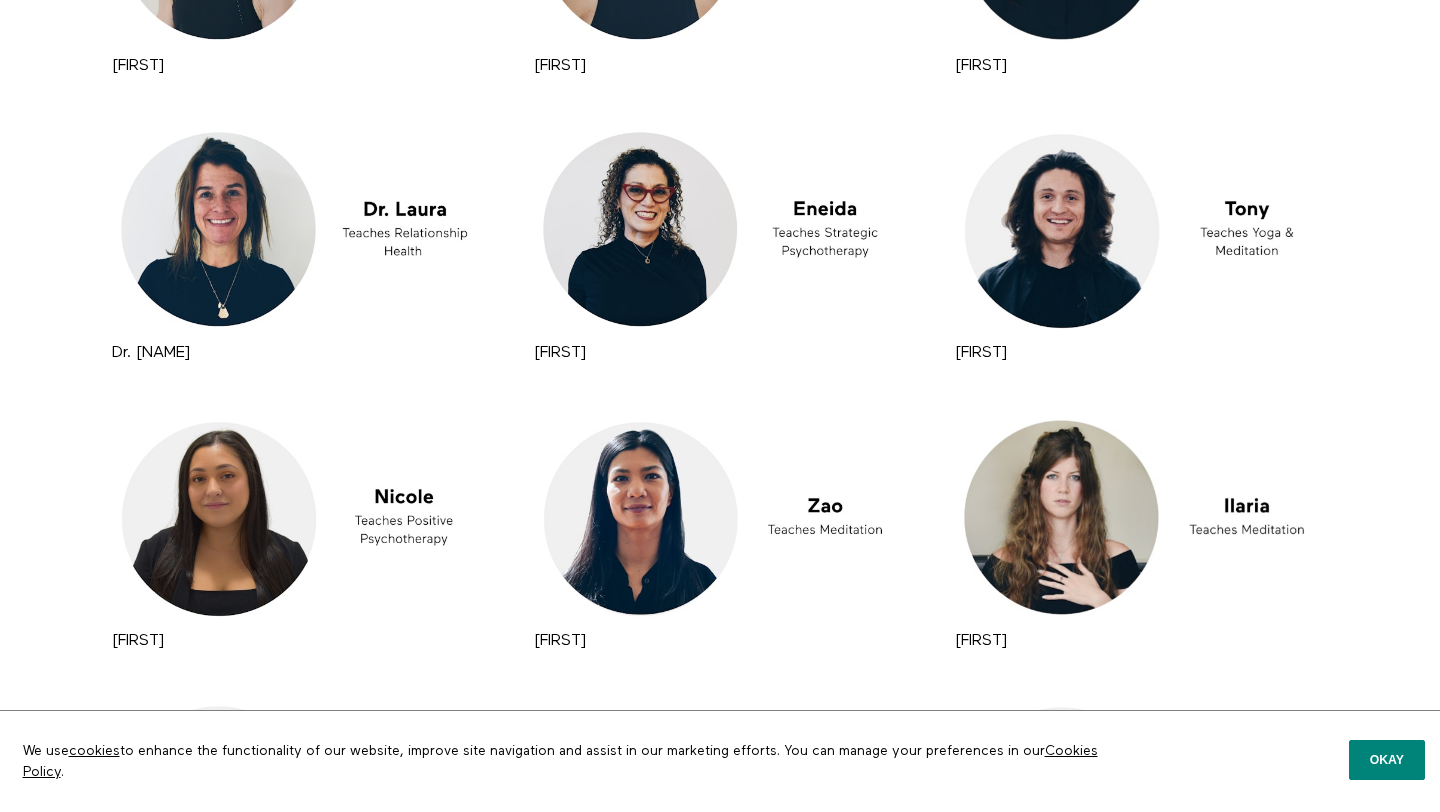 scroll, scrollTop: 8085, scrollLeft: 0, axis: vertical 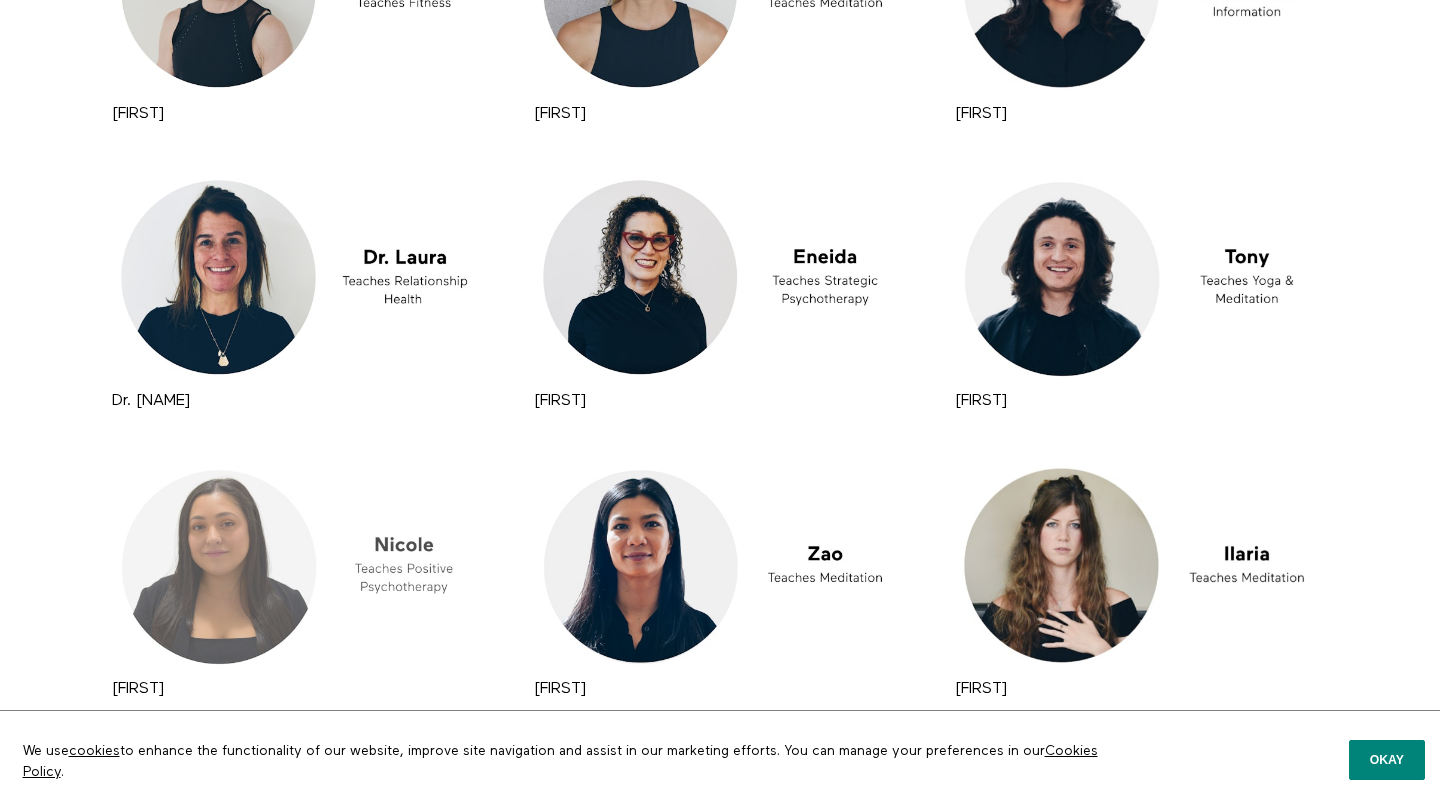 click at bounding box center [298, 565] 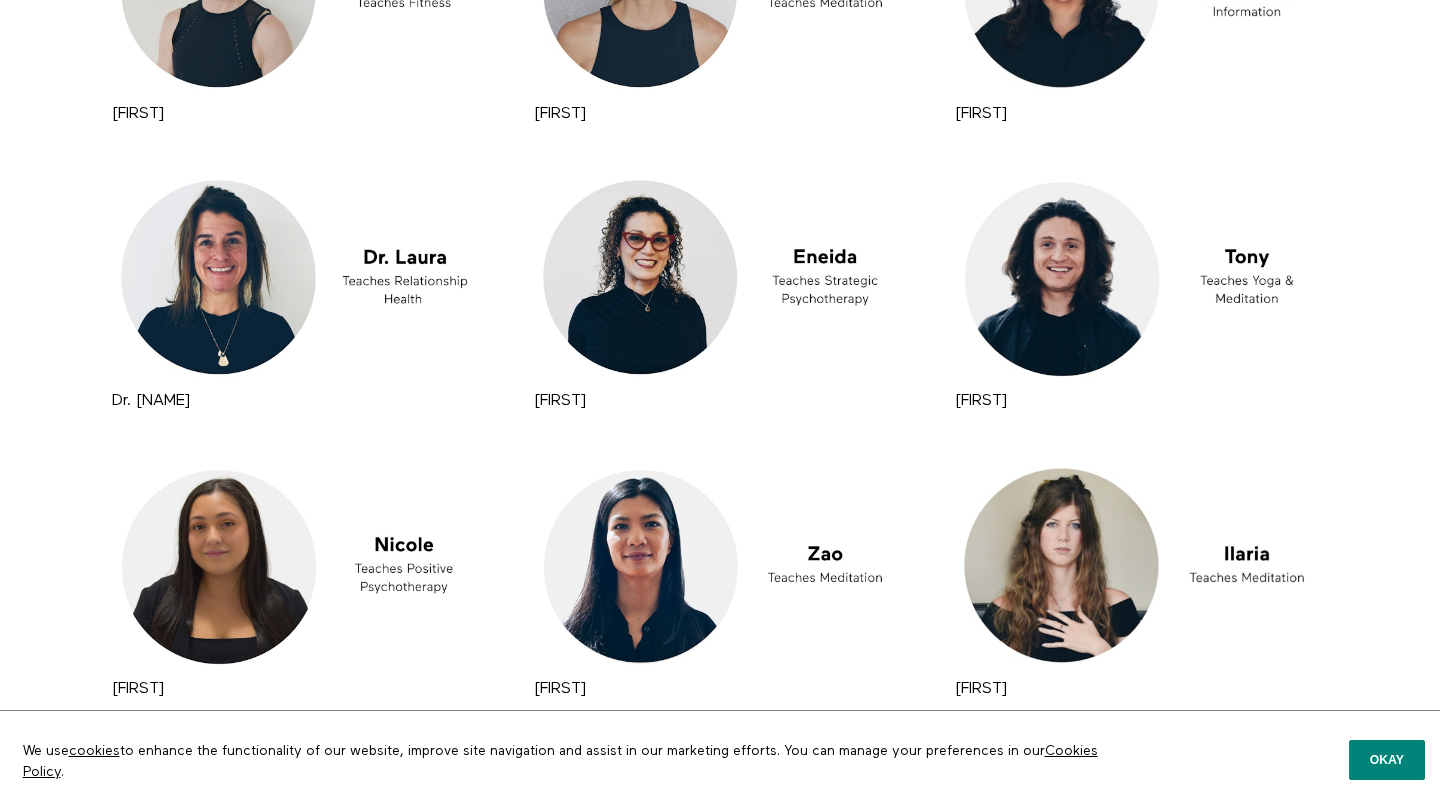 scroll, scrollTop: 8081, scrollLeft: 0, axis: vertical 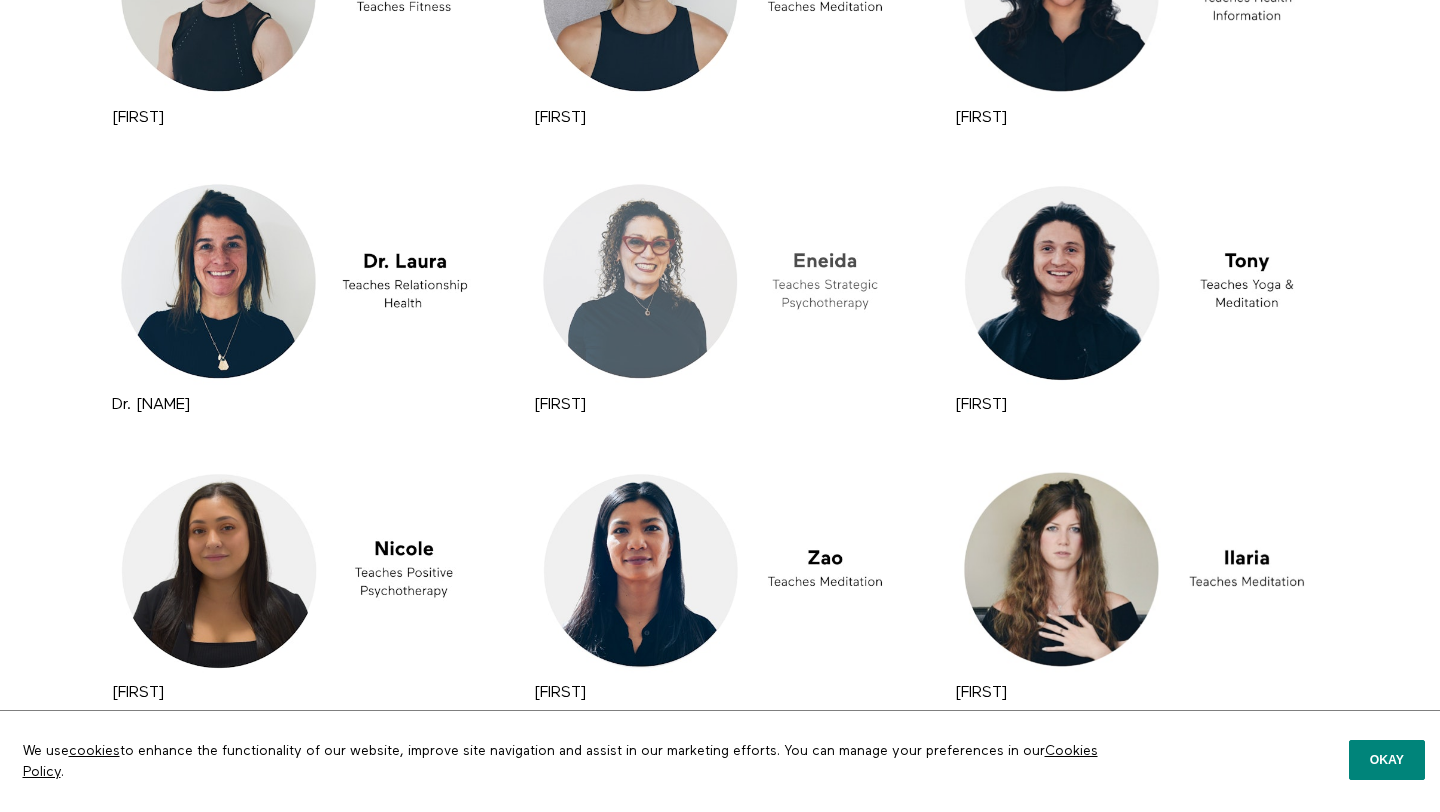 click at bounding box center [720, 281] 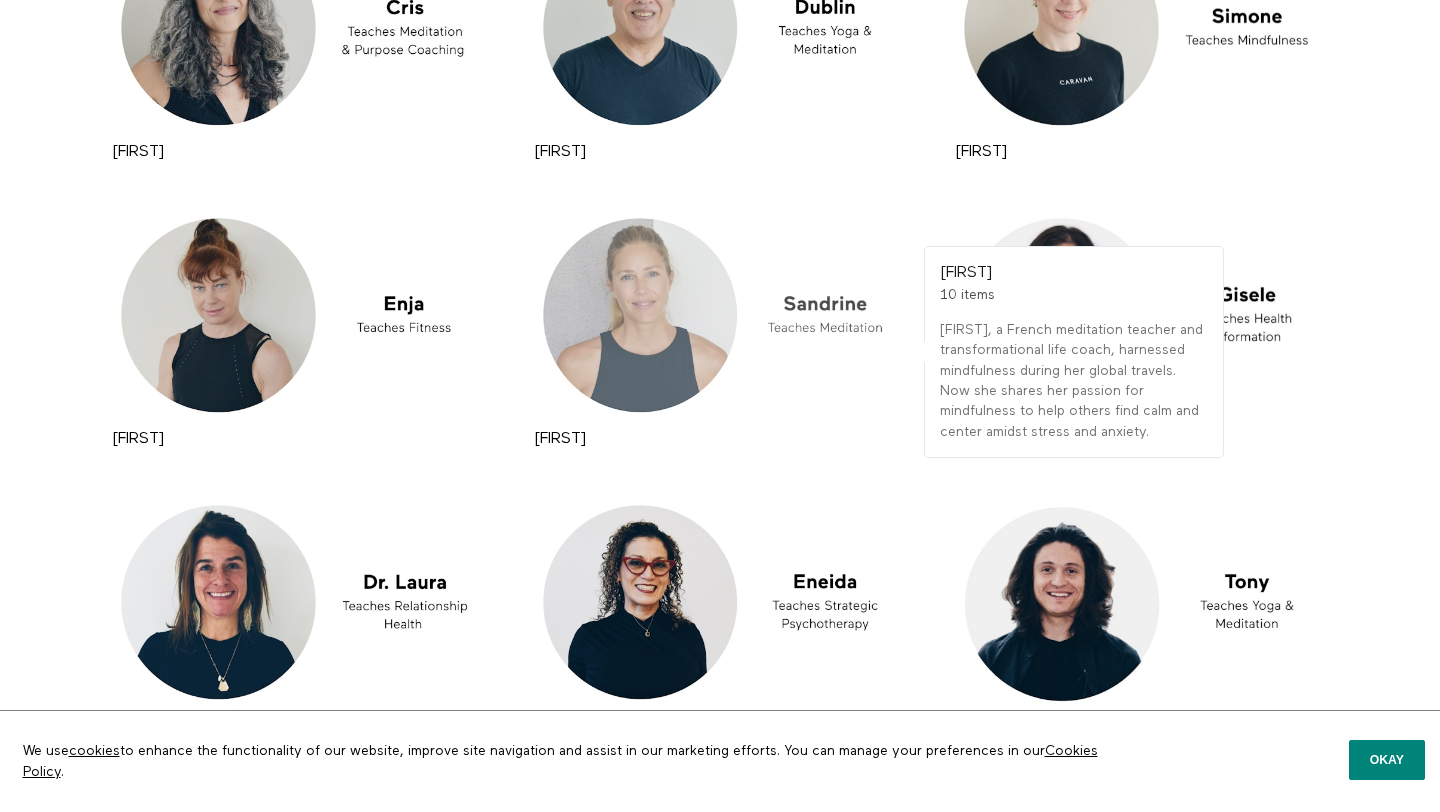 scroll, scrollTop: 7746, scrollLeft: 0, axis: vertical 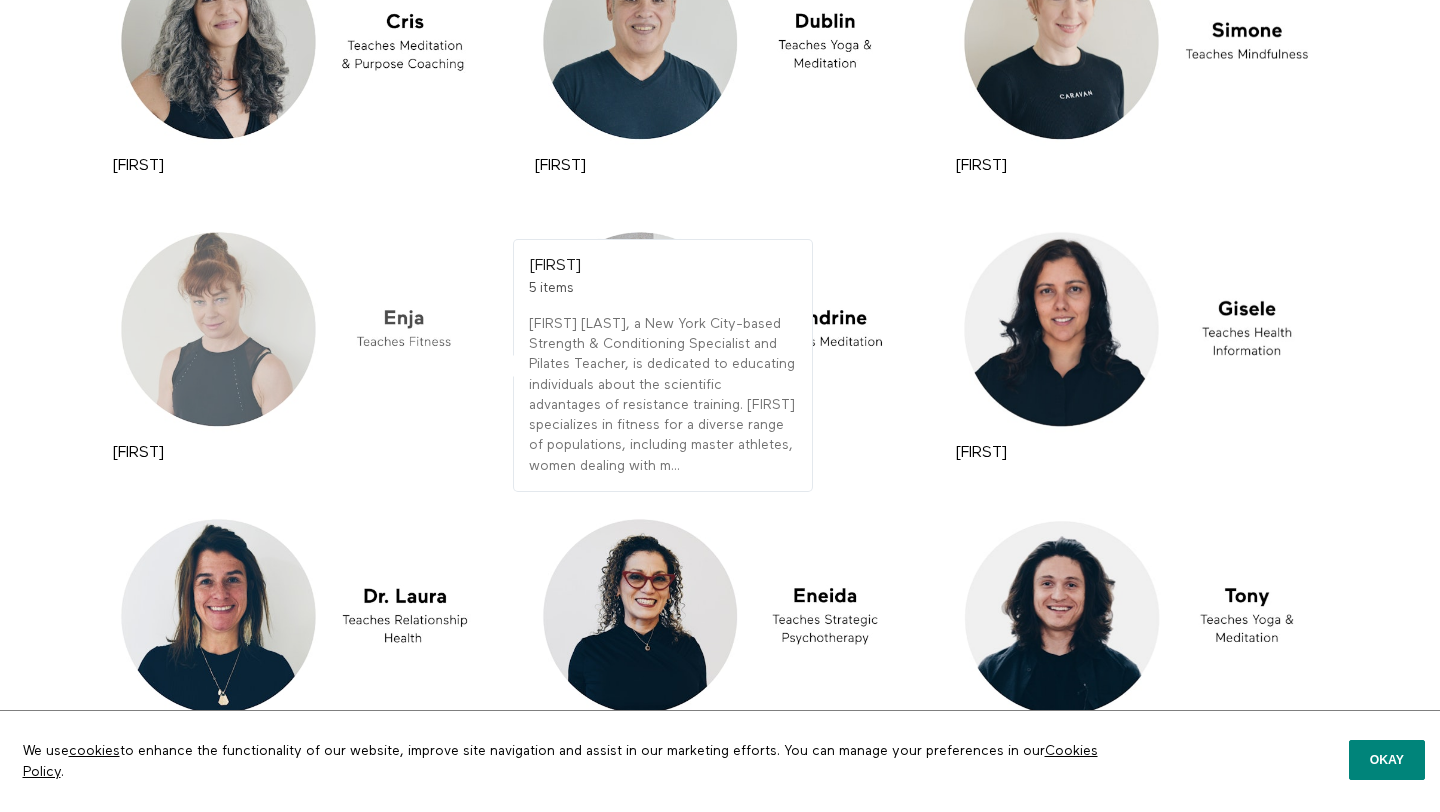 click at bounding box center [298, 329] 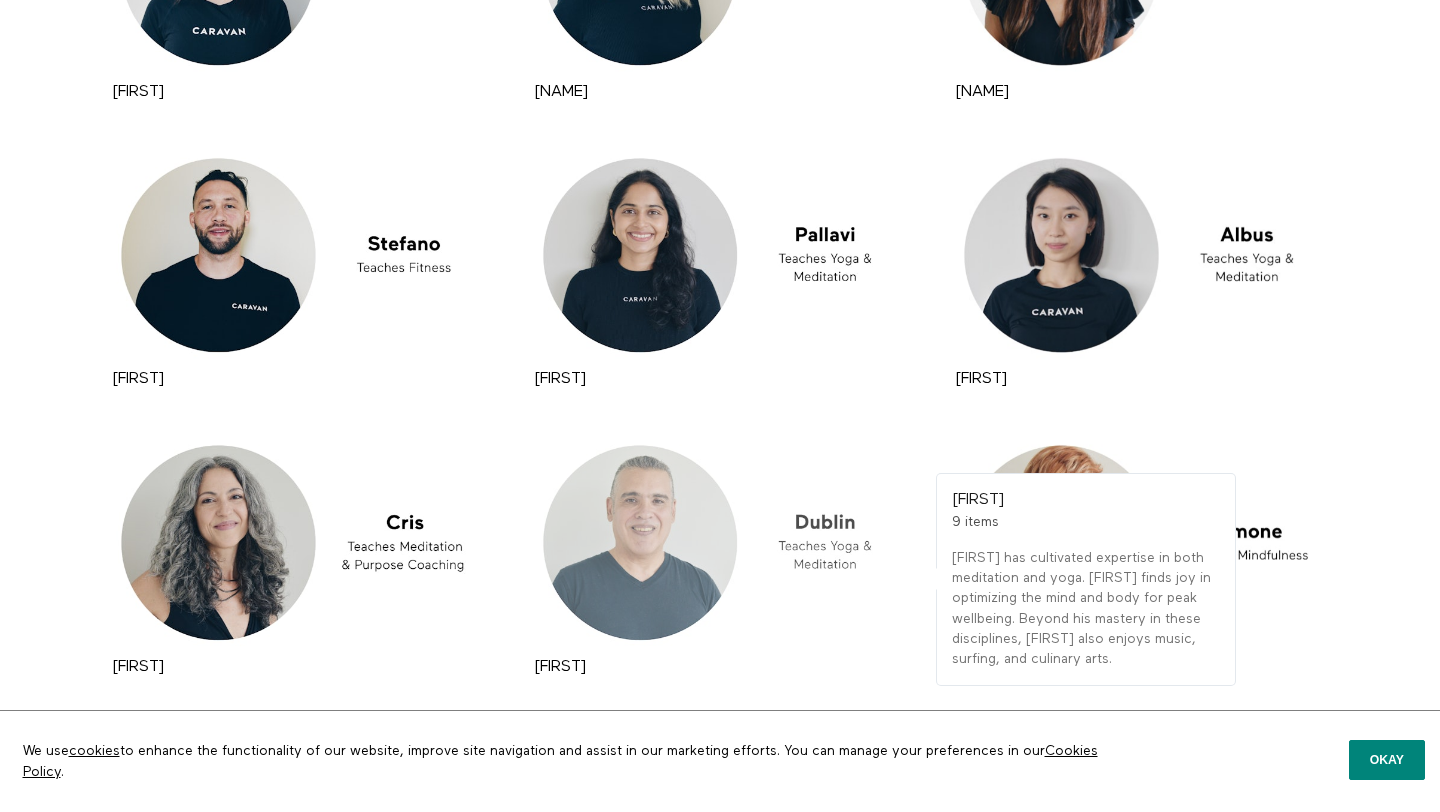 scroll, scrollTop: 7211, scrollLeft: 0, axis: vertical 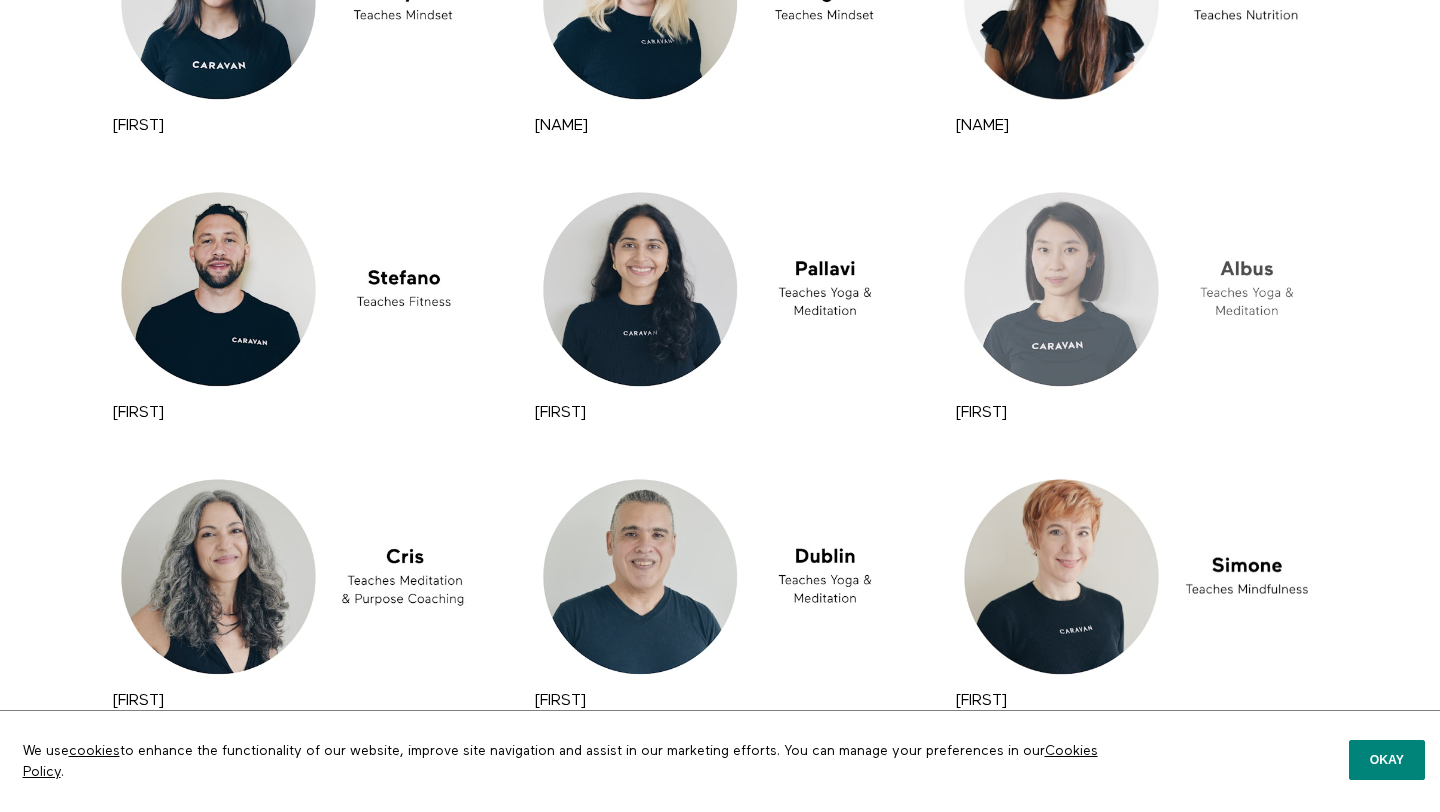 click at bounding box center [1141, 289] 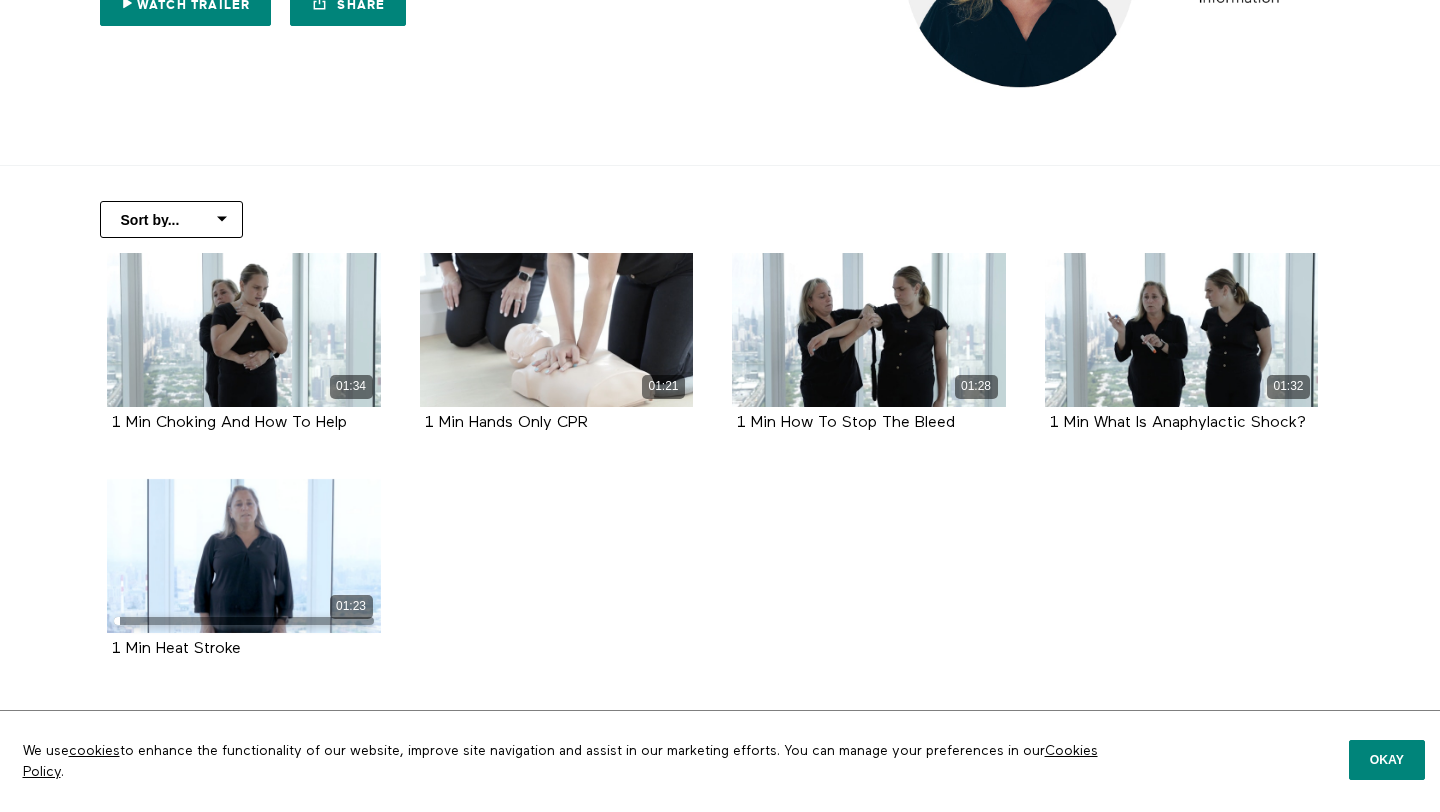 scroll, scrollTop: 339, scrollLeft: 0, axis: vertical 